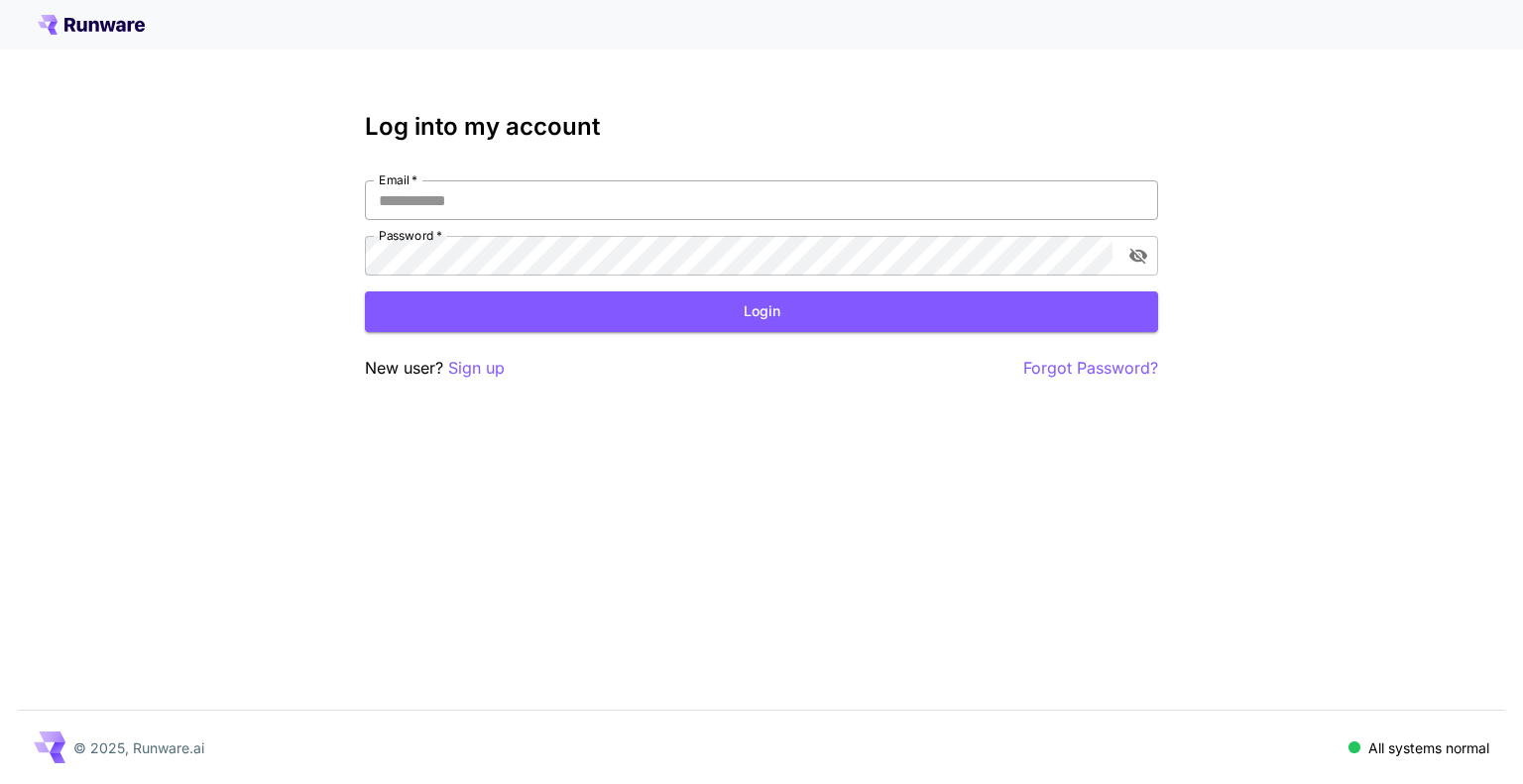 scroll, scrollTop: 0, scrollLeft: 0, axis: both 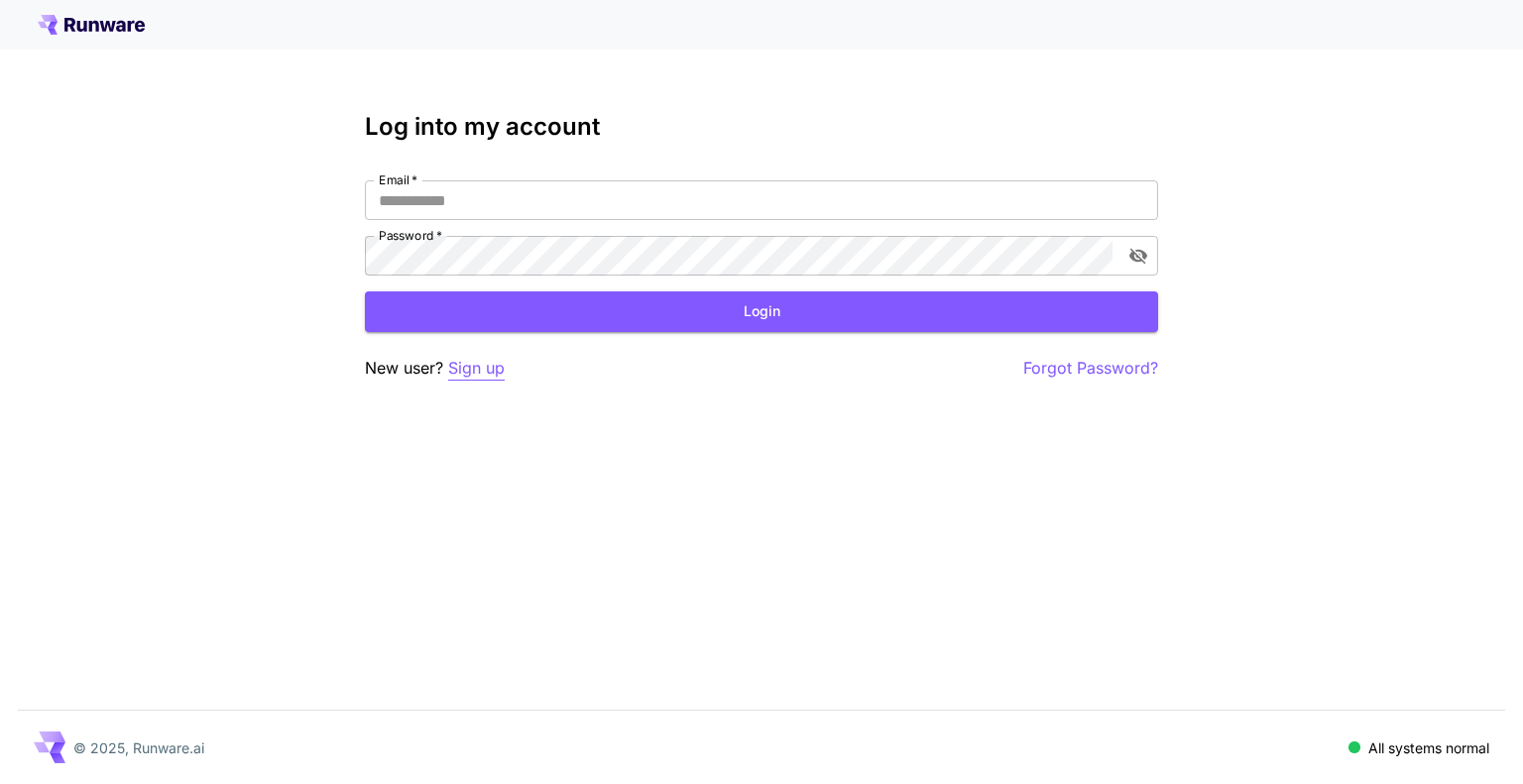 click on "Sign up" at bounding box center (476, 368) 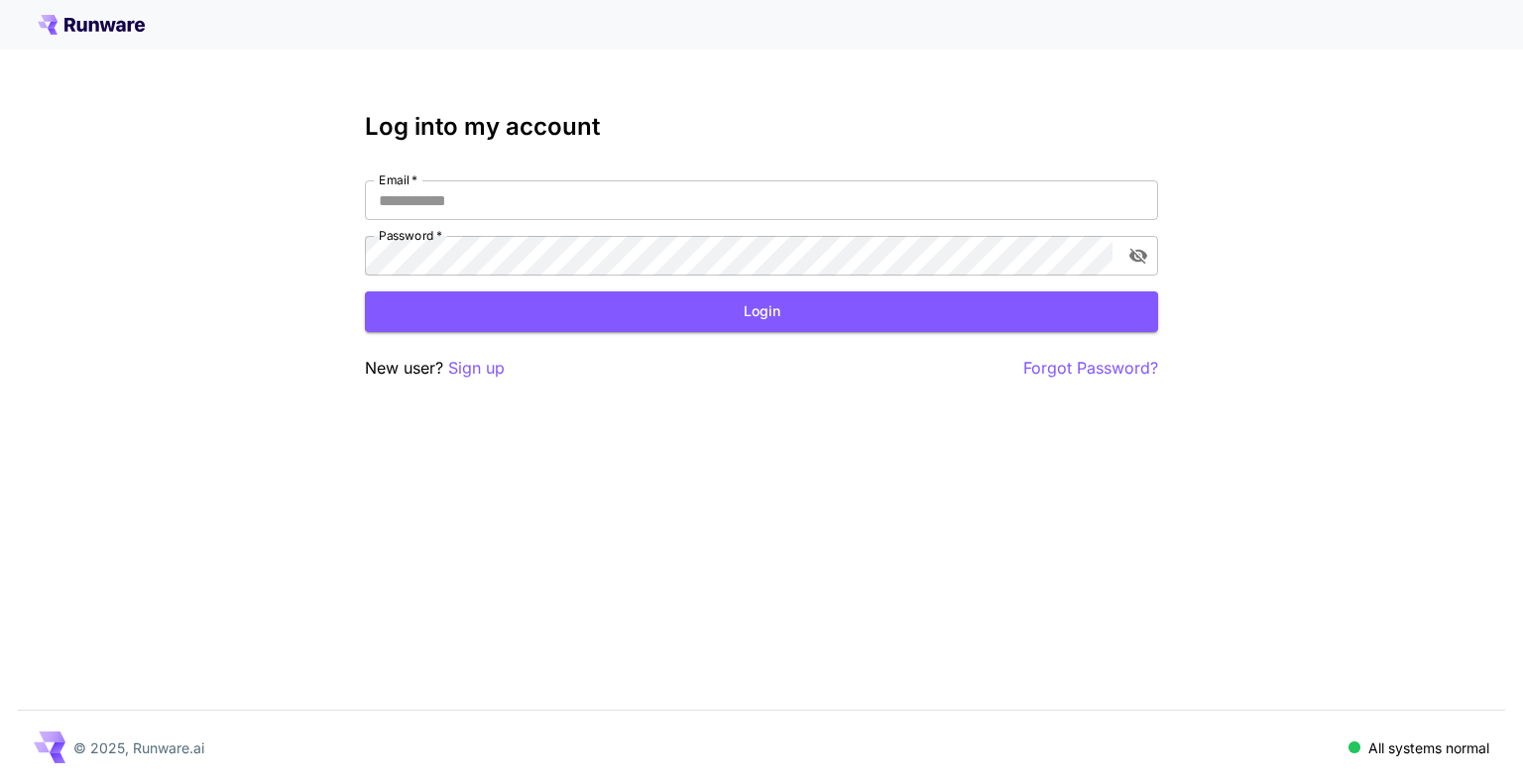 click 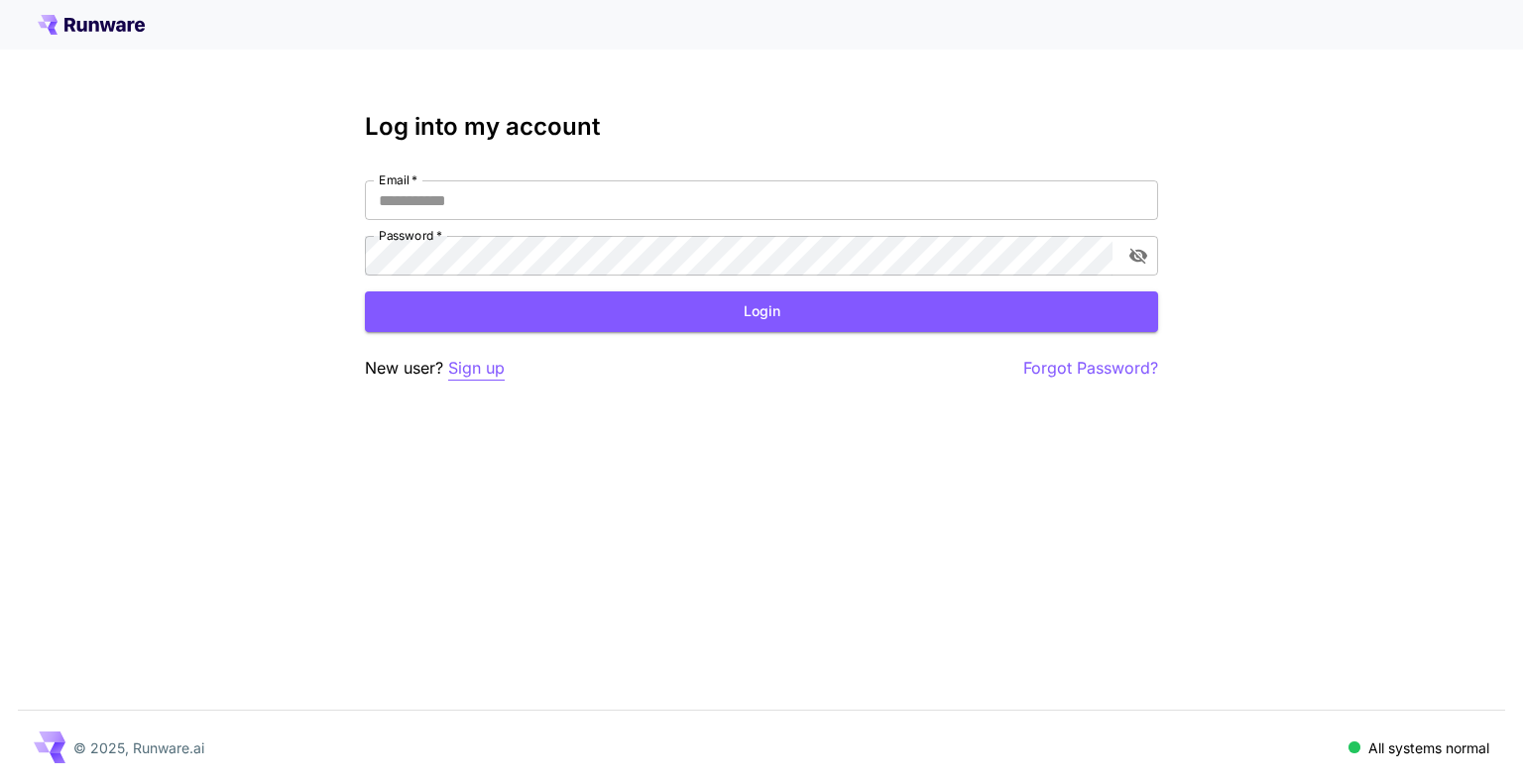 click on "Sign up" at bounding box center [476, 368] 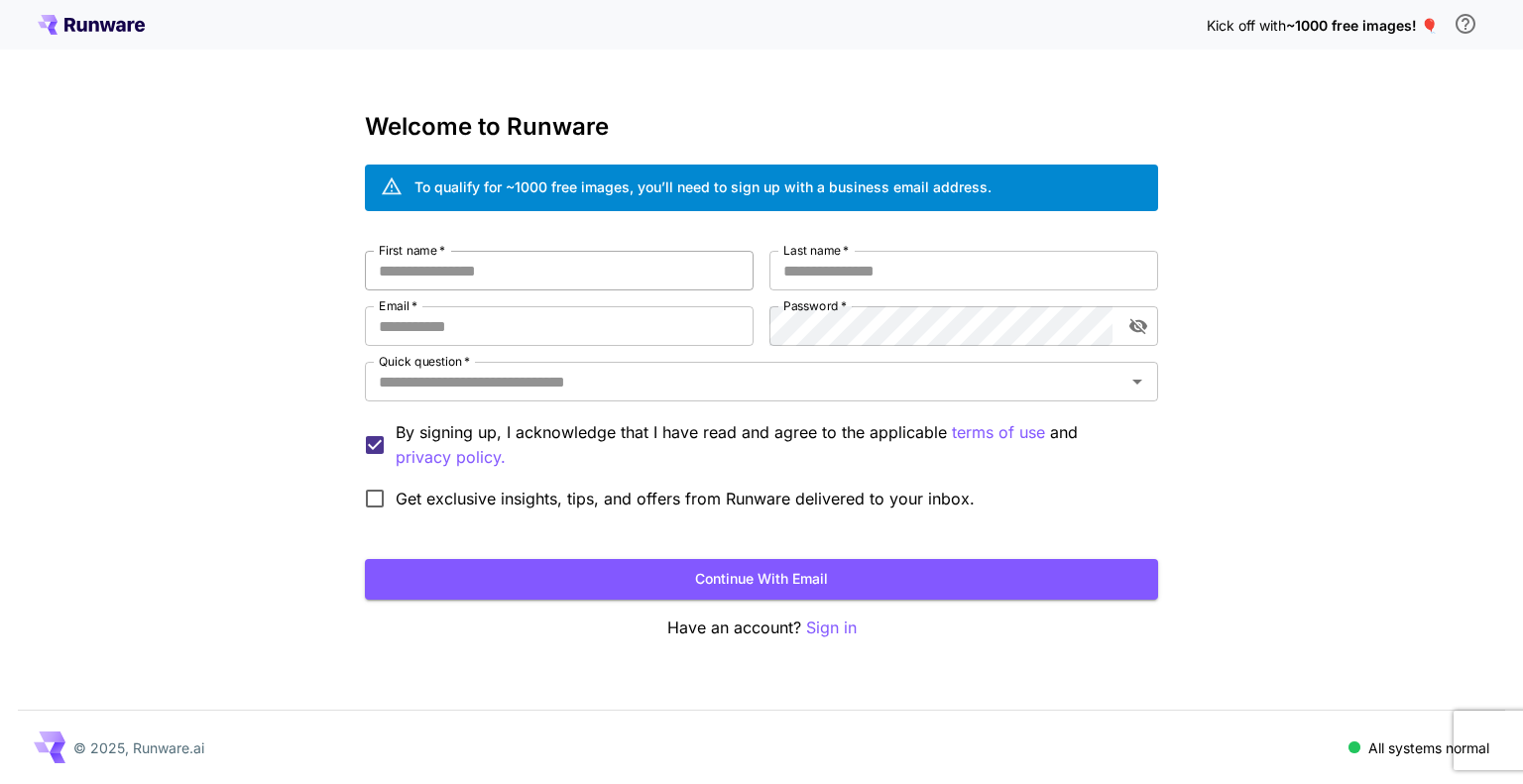 click on "First name   *" at bounding box center (559, 271) 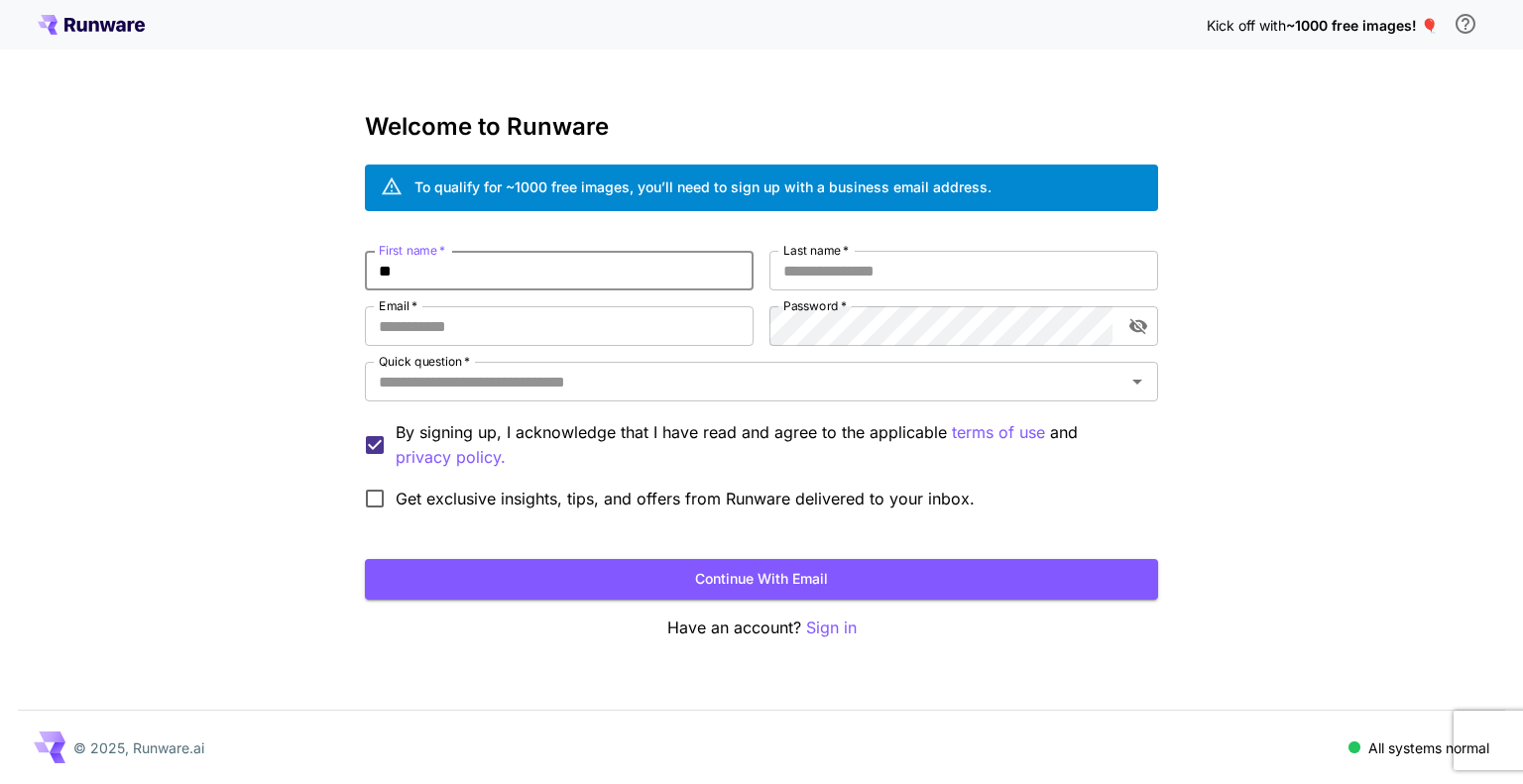 type on "*" 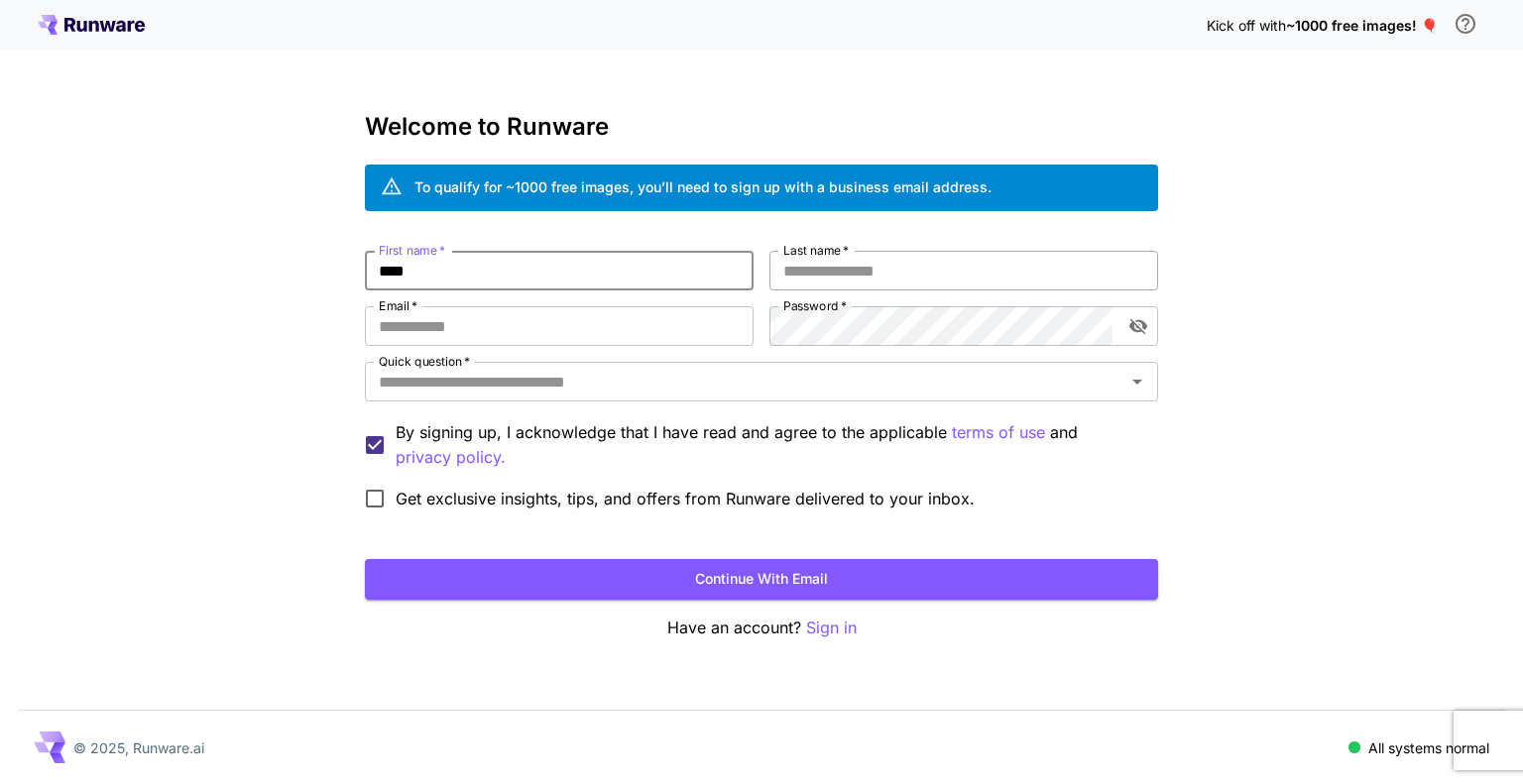 type on "****" 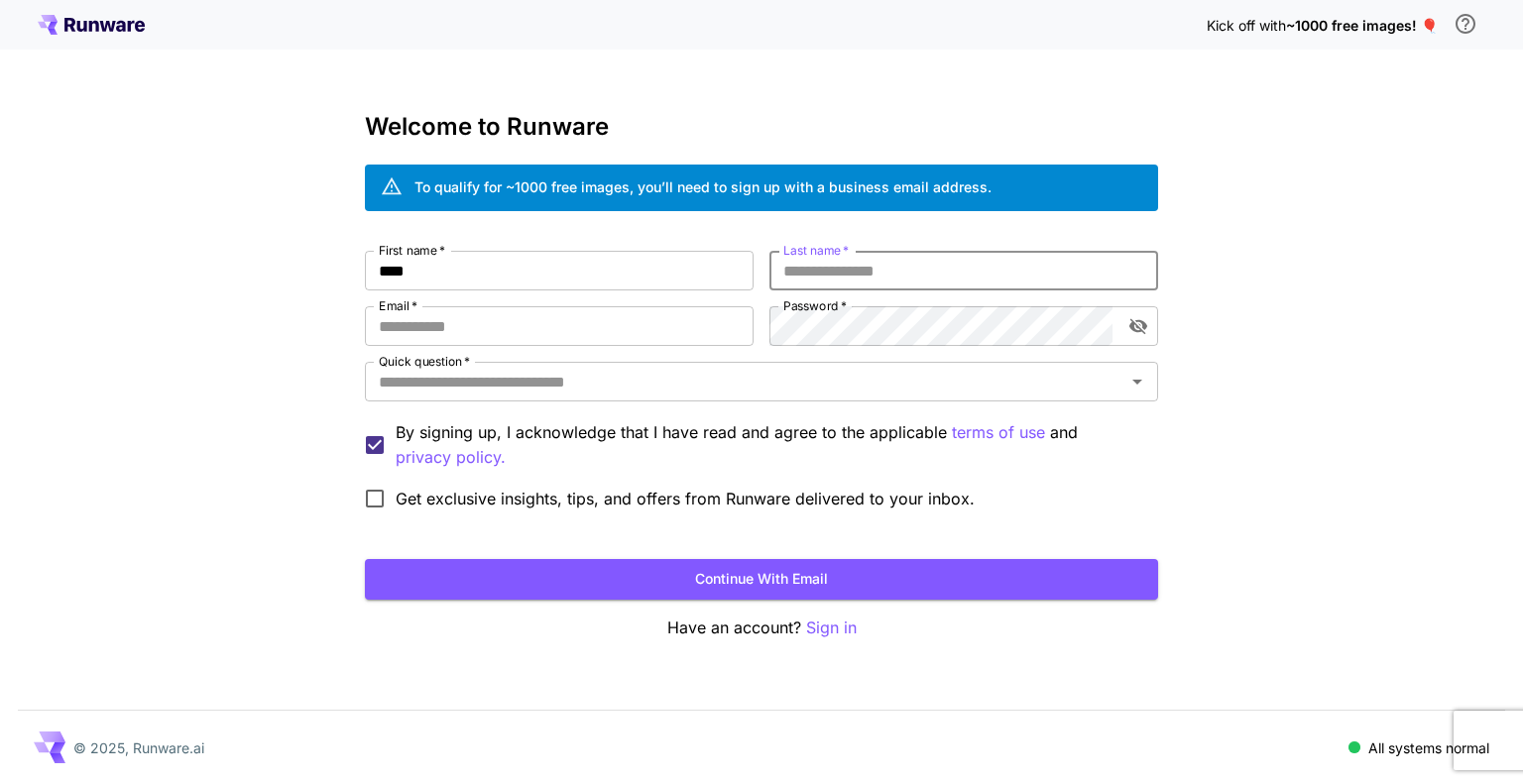 click on "Last name   *" at bounding box center (964, 271) 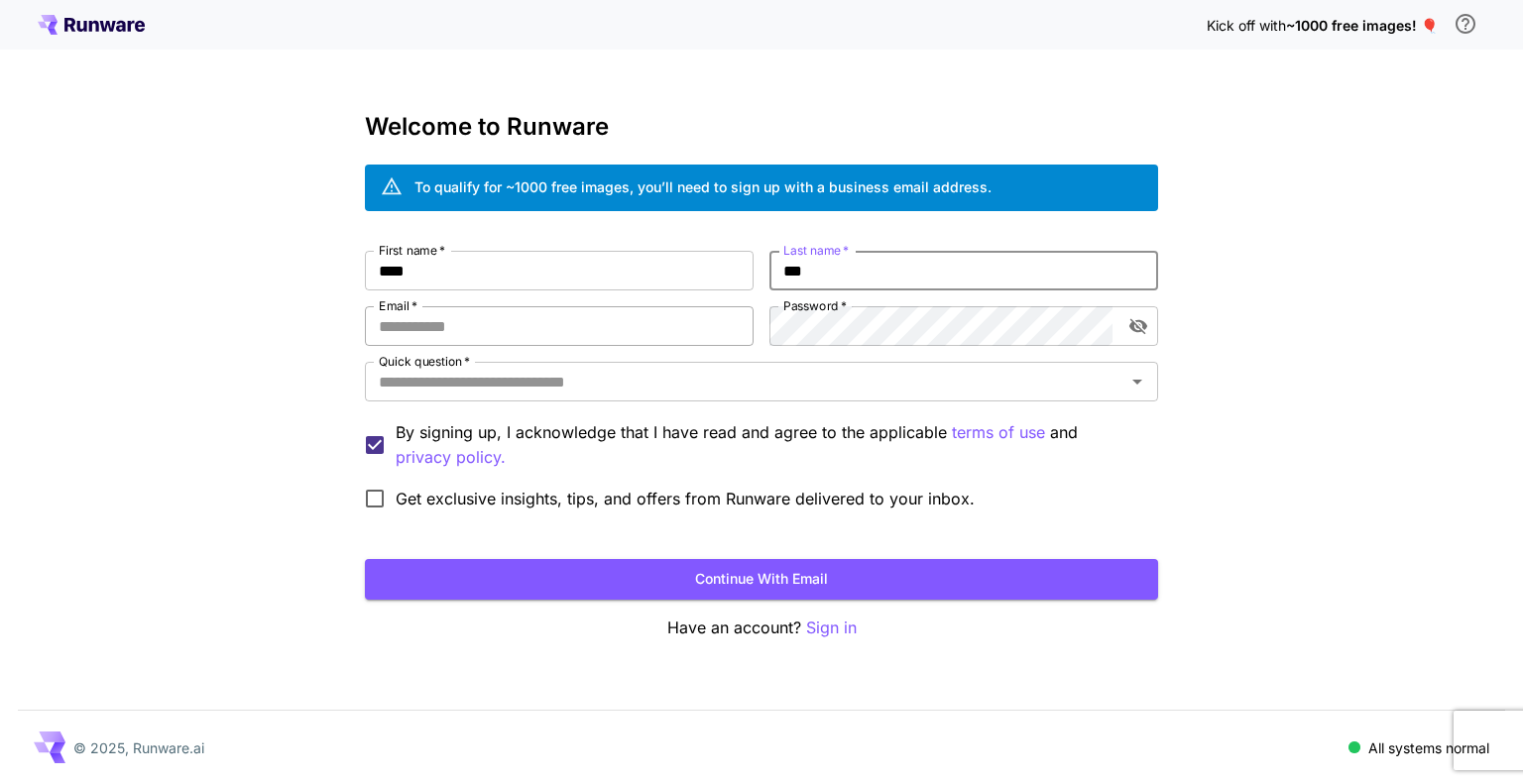 type on "***" 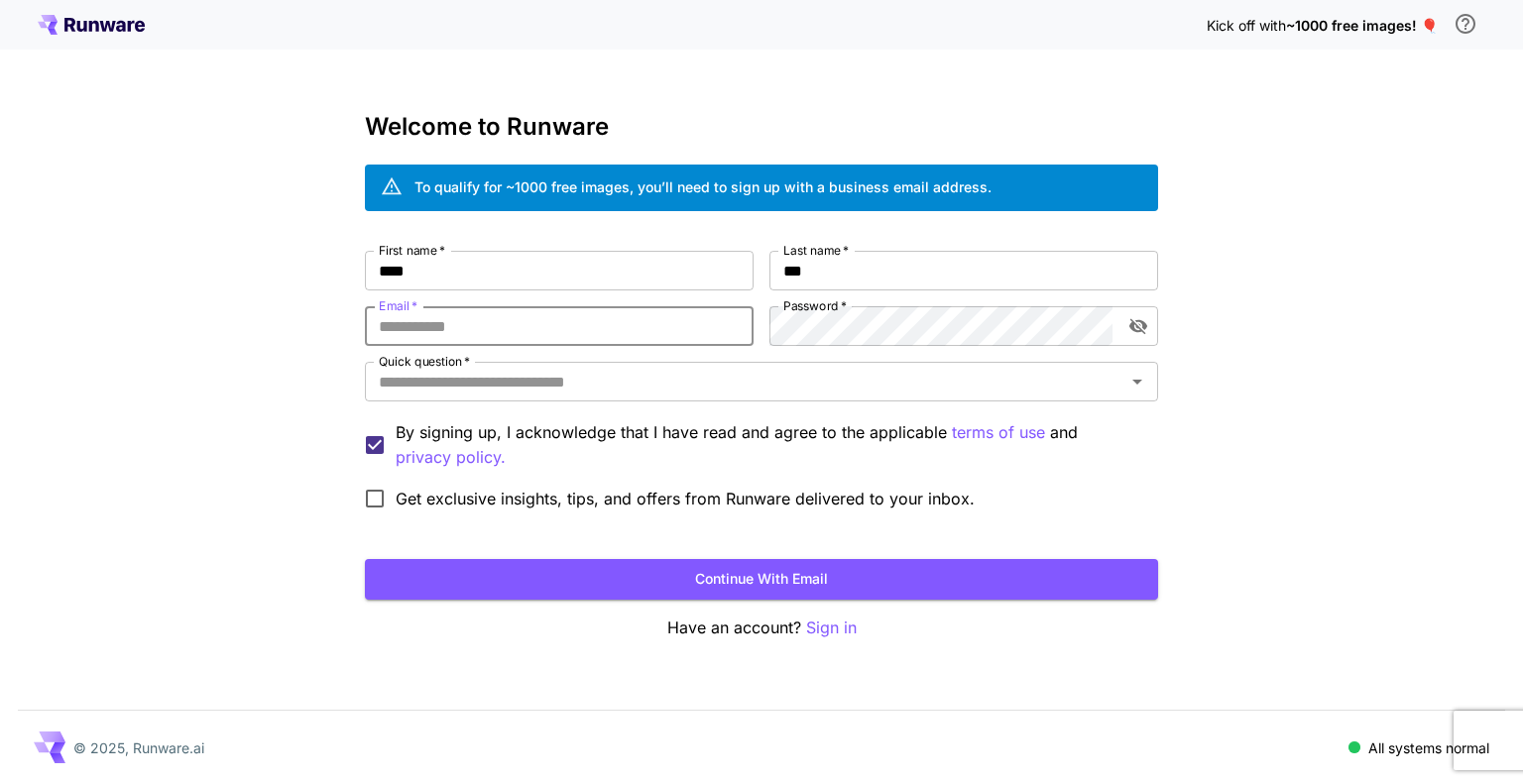 type on "**********" 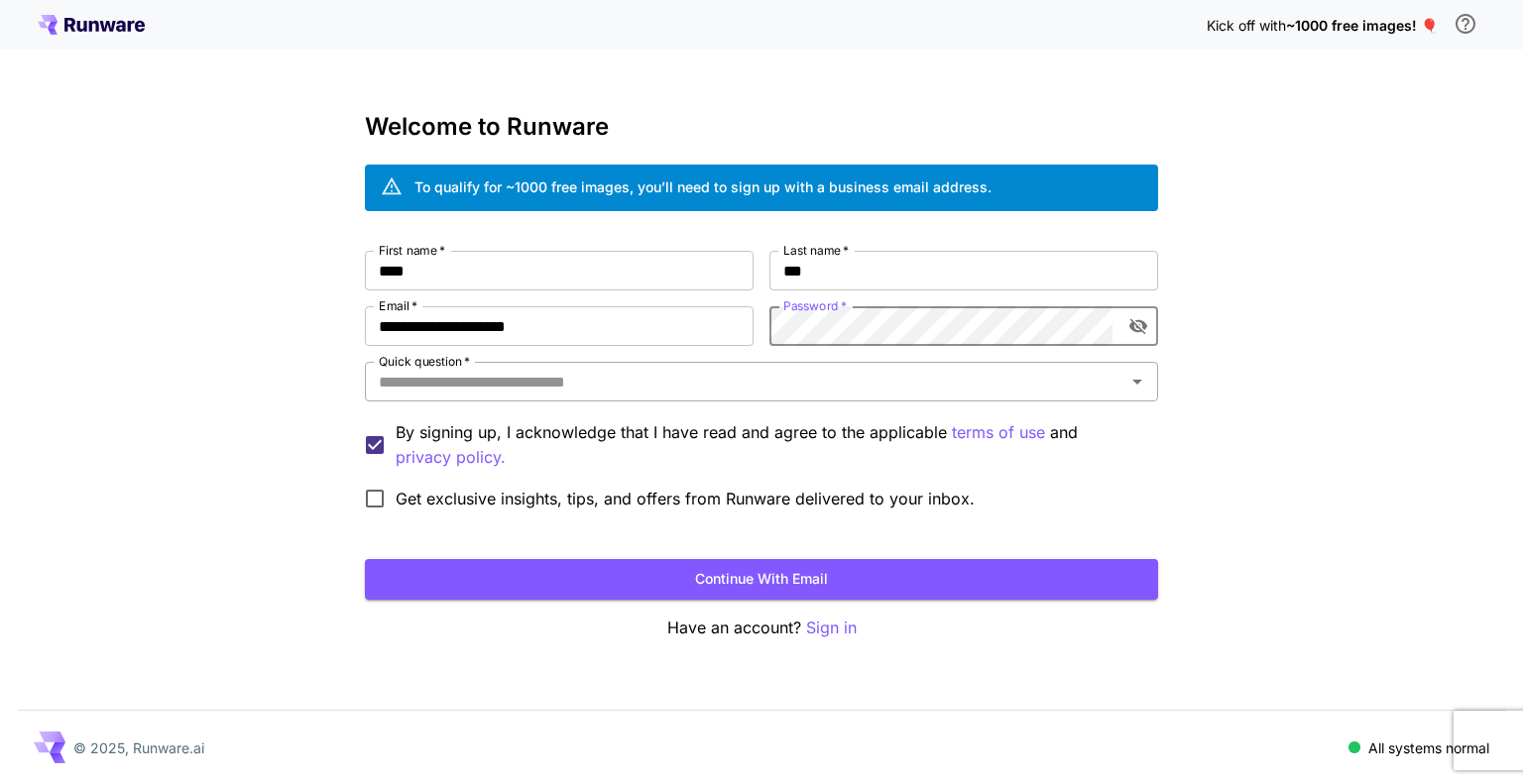 click on "Quick question   *" at bounding box center [745, 382] 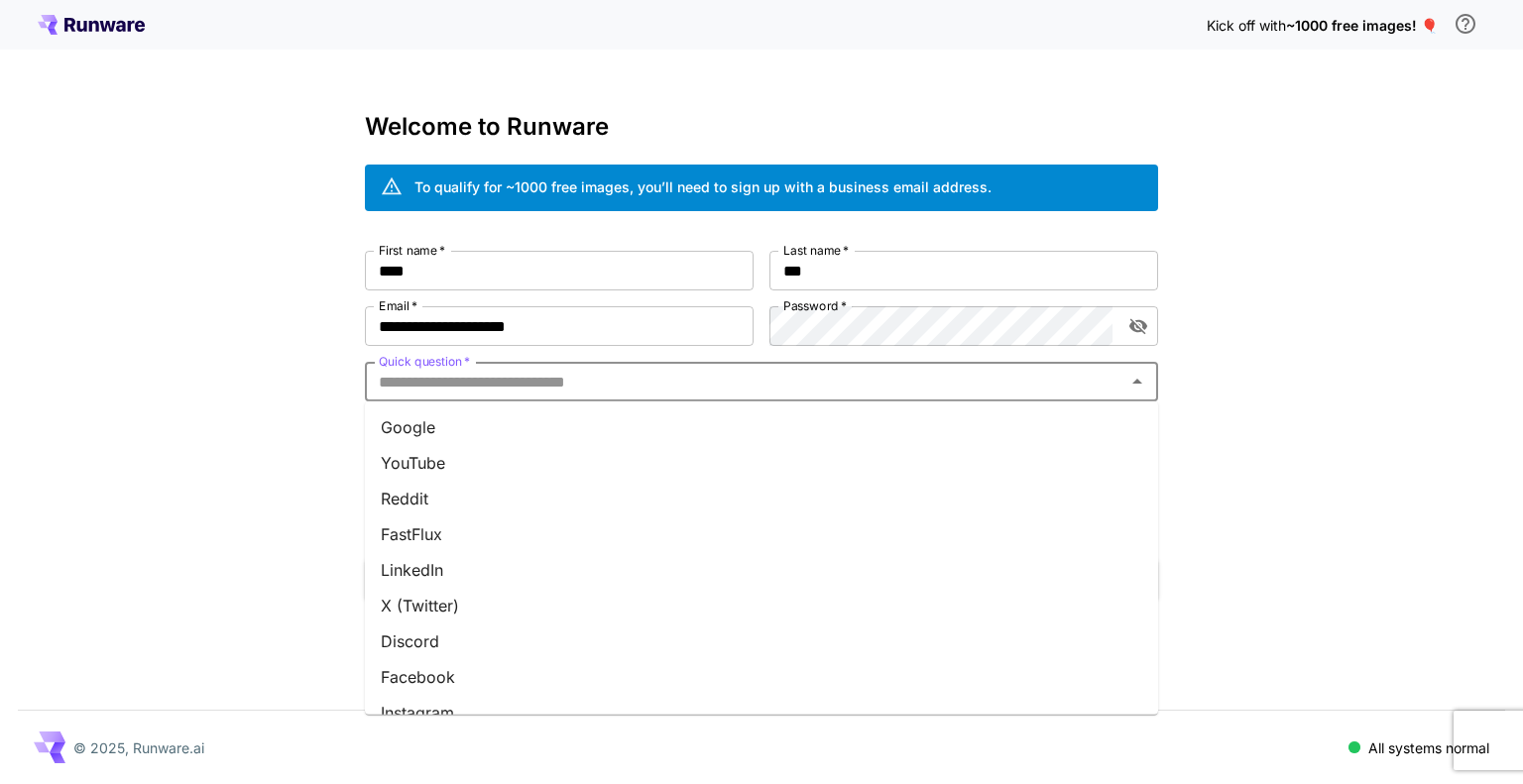 click on "Google" at bounding box center [762, 427] 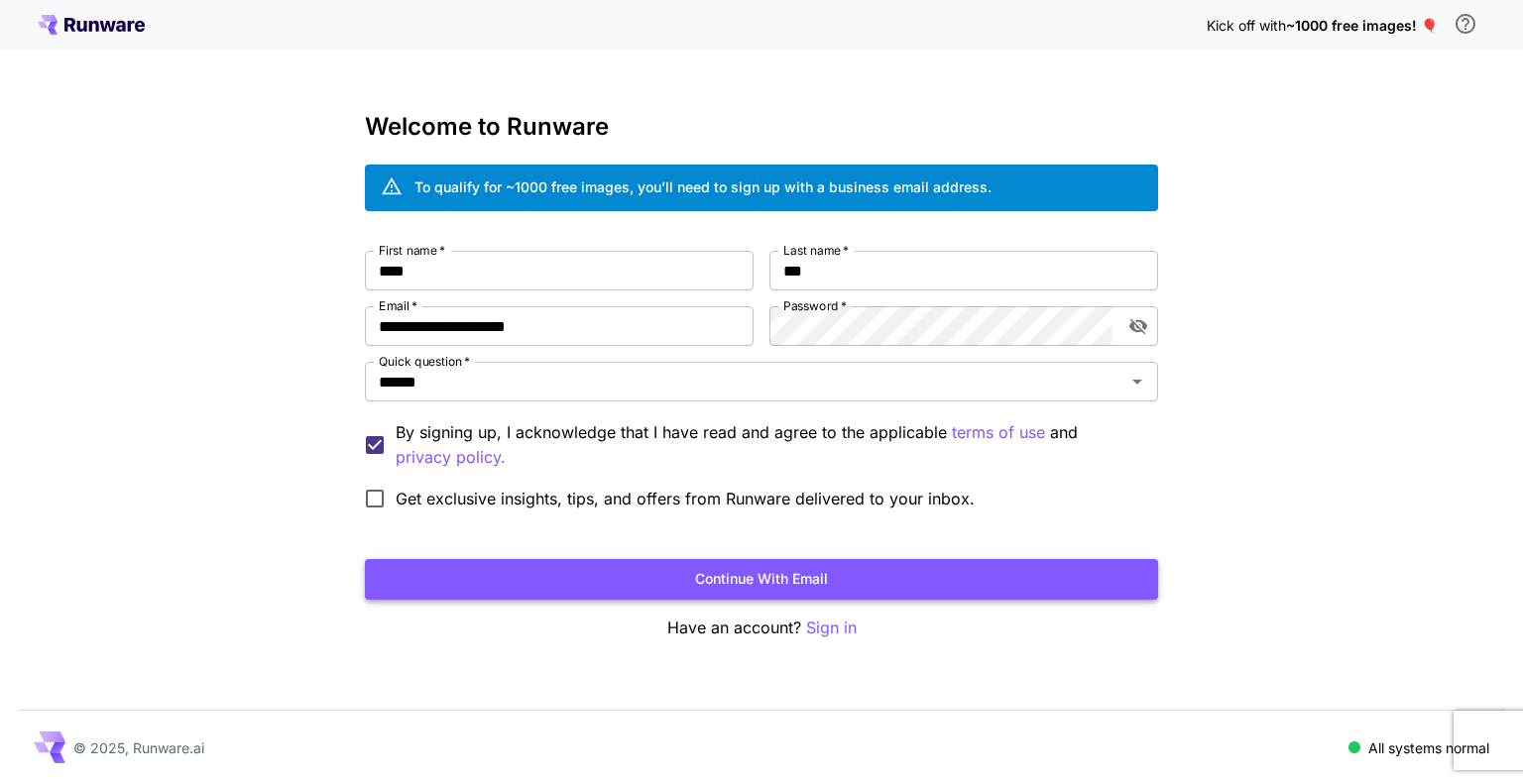 click on "Continue with email" at bounding box center [762, 579] 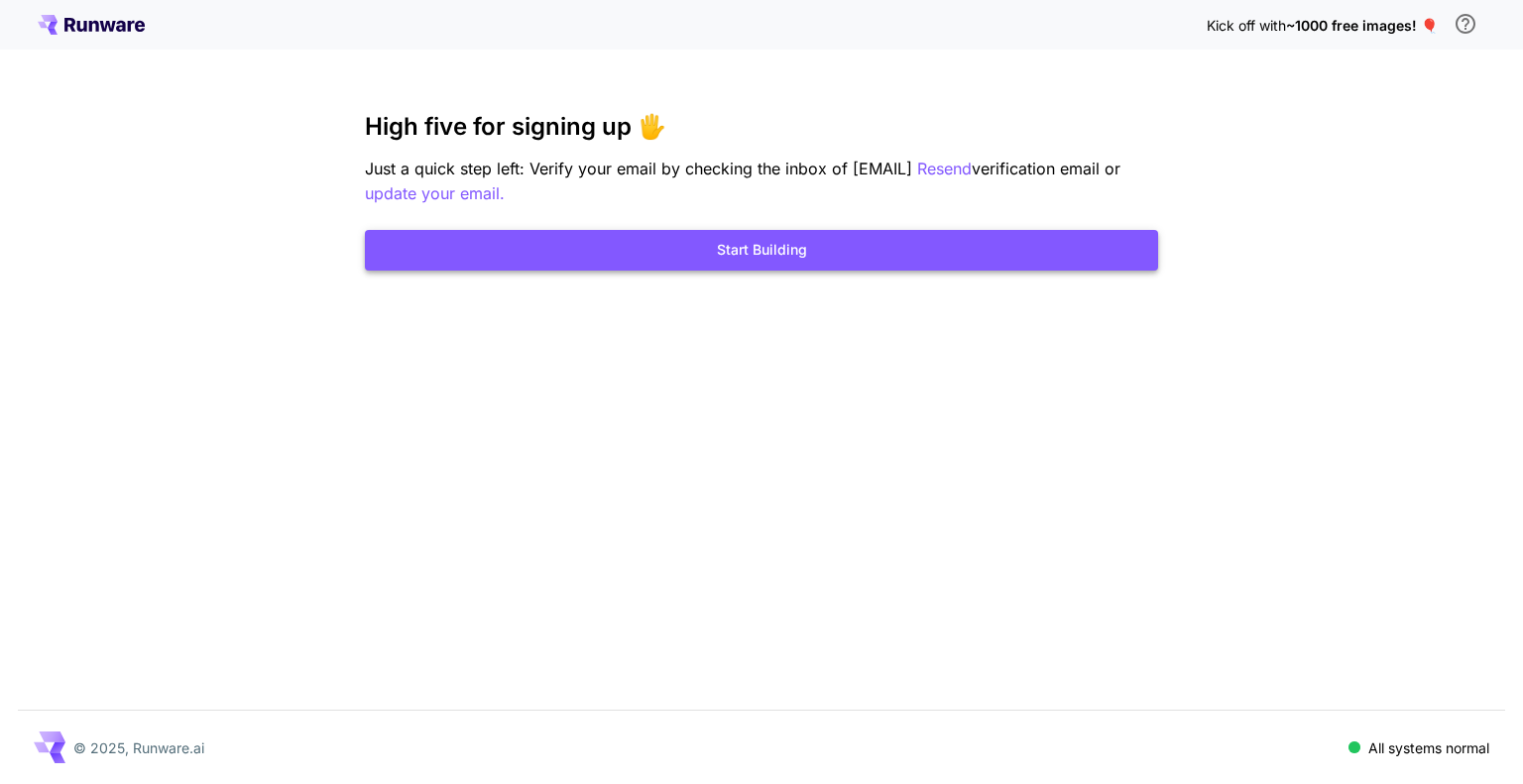 click on "Start Building" at bounding box center (762, 250) 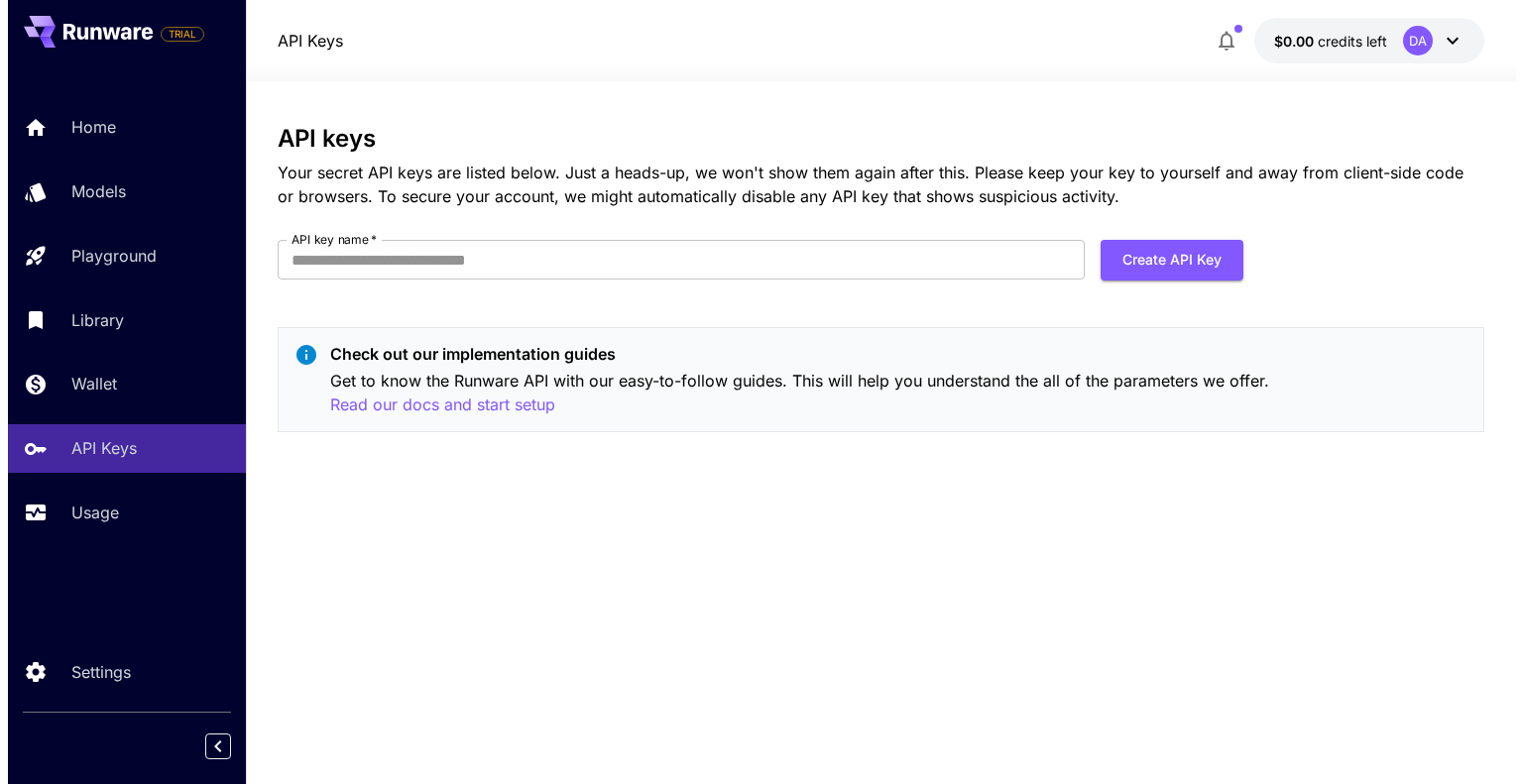 scroll, scrollTop: 0, scrollLeft: 0, axis: both 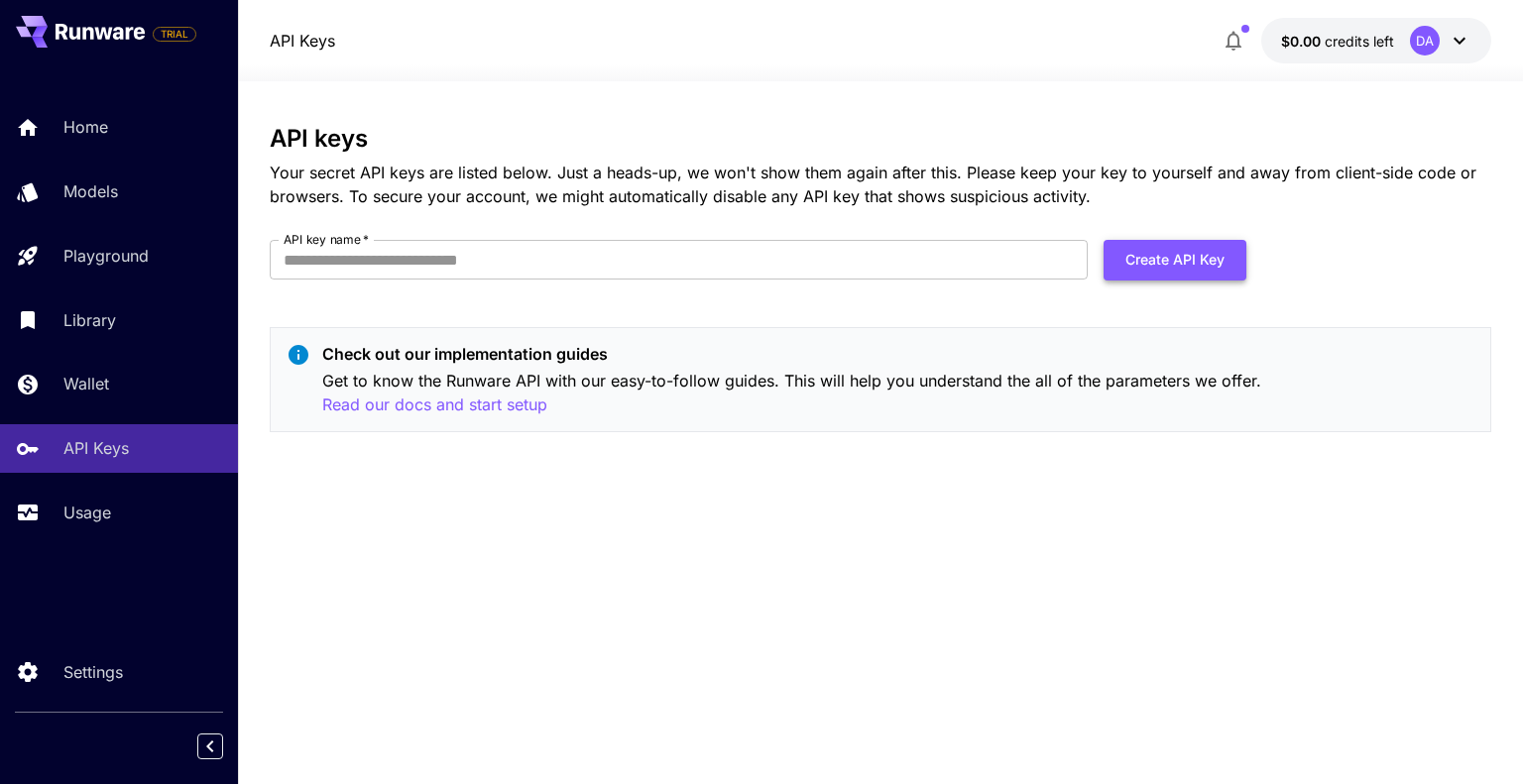 click on "Create API Key" at bounding box center [1175, 260] 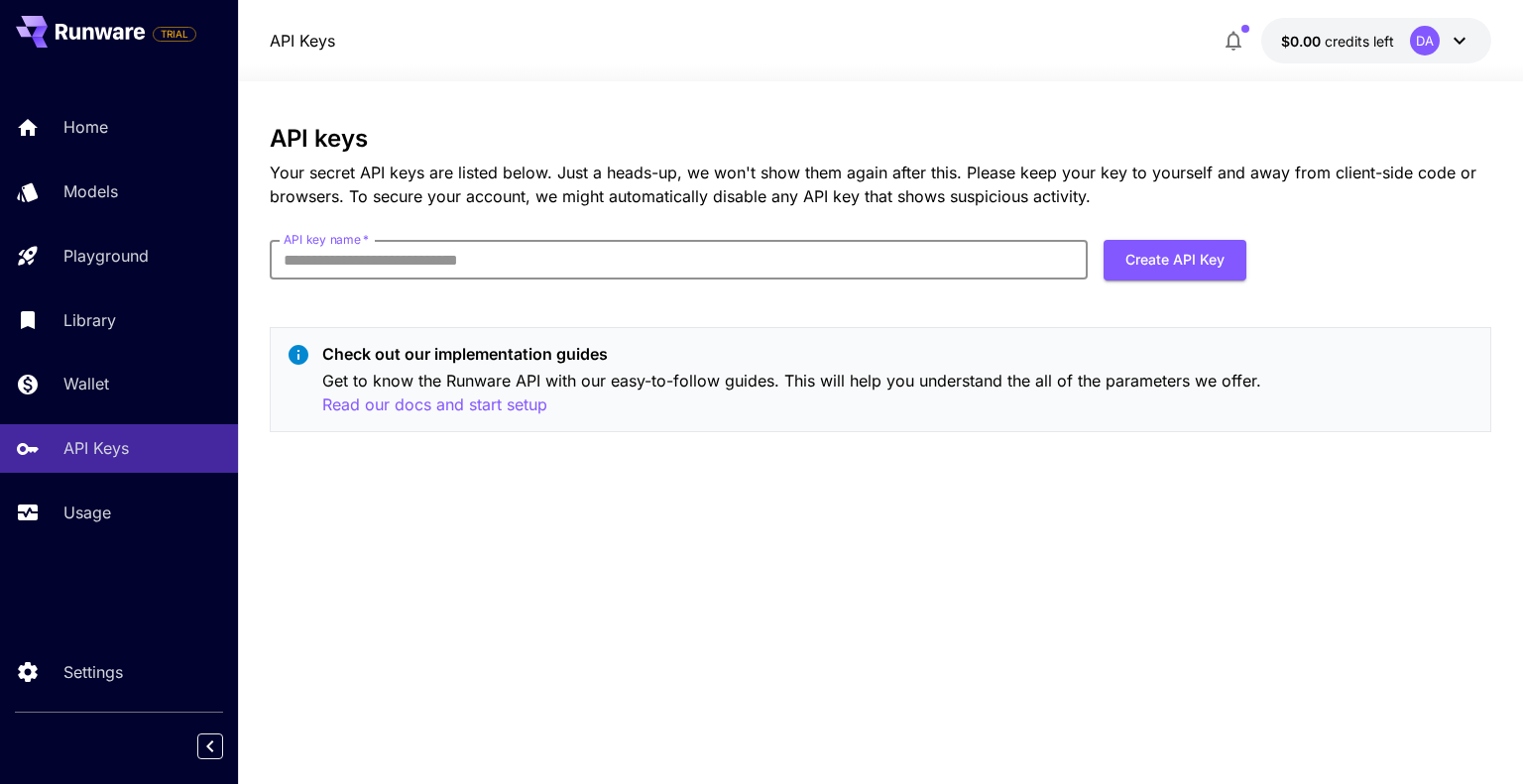 click on "API keys Your secret API keys are listed below. Just a heads-up, we won't show them again after this. Please keep your key to yourself and away from client-side code or browsers. To secure your account, we might automatically disable any API key that shows suspicious activity. API key name   * API key name   * Create API Key Check out our implementation guides Get to know the Runware API with our easy-to-follow guides. This will help you understand the all of the parameters we offer.   Read our docs and start setup" at bounding box center (879, 286) 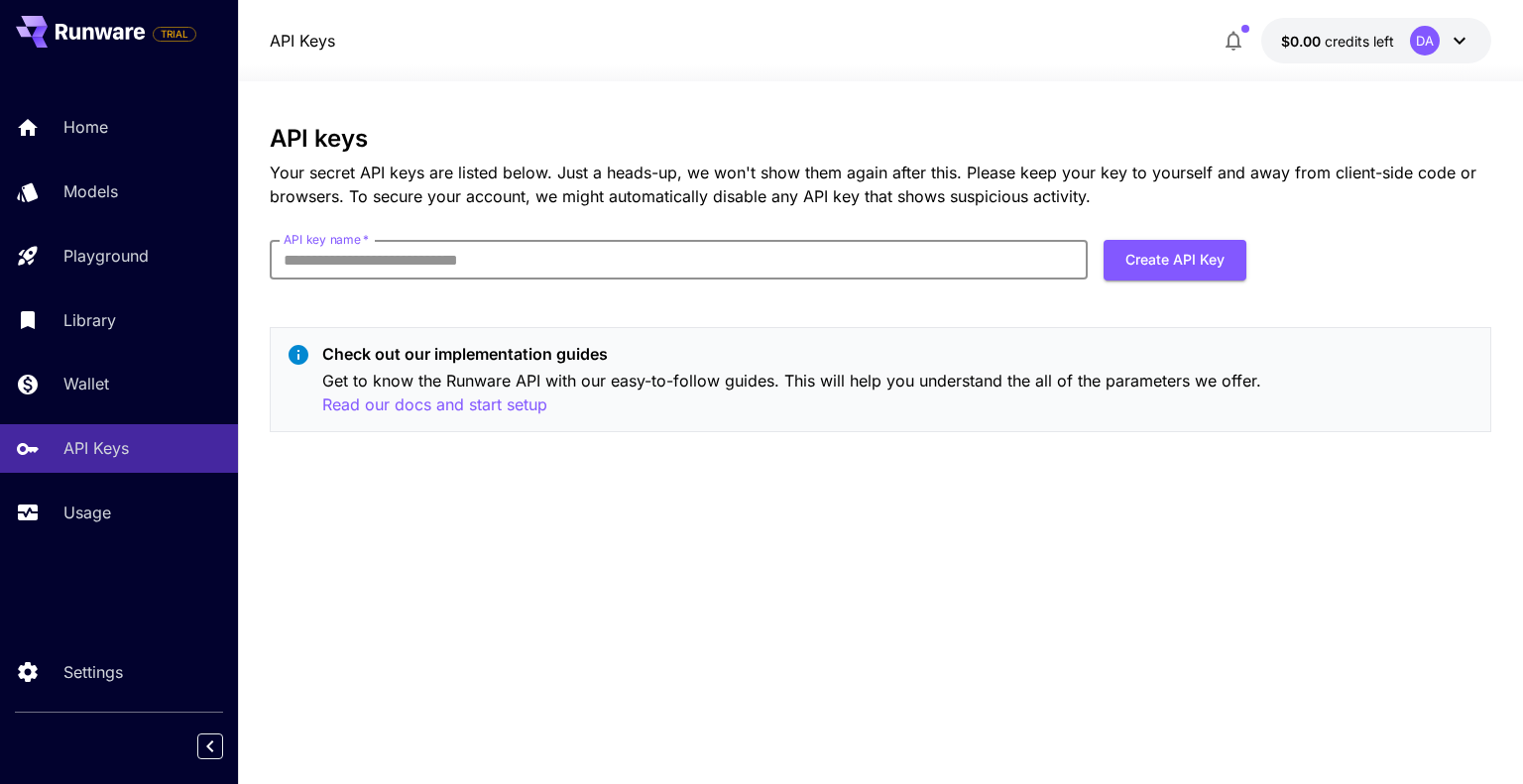 click on "API key name   *" at bounding box center (678, 260) 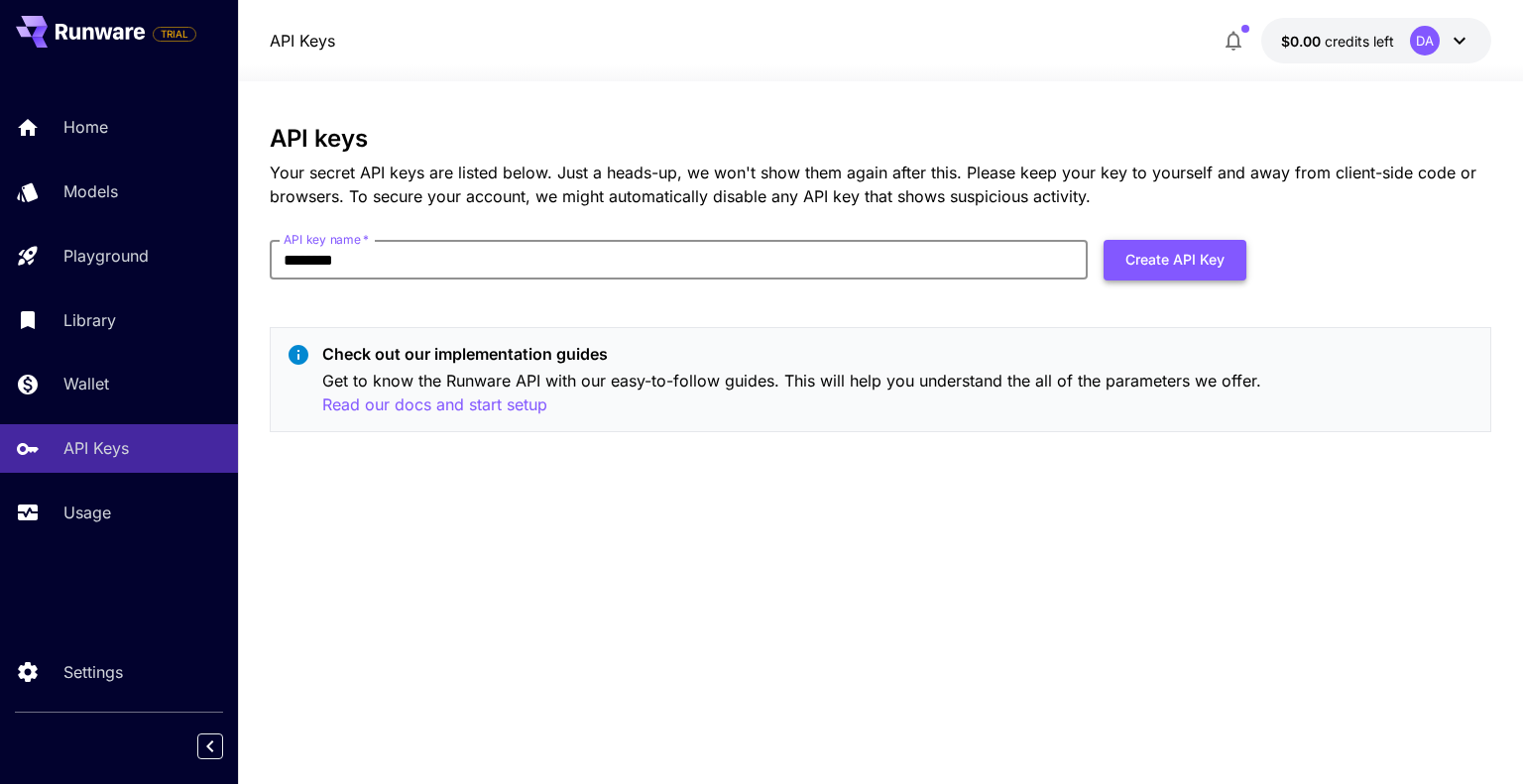 type on "********" 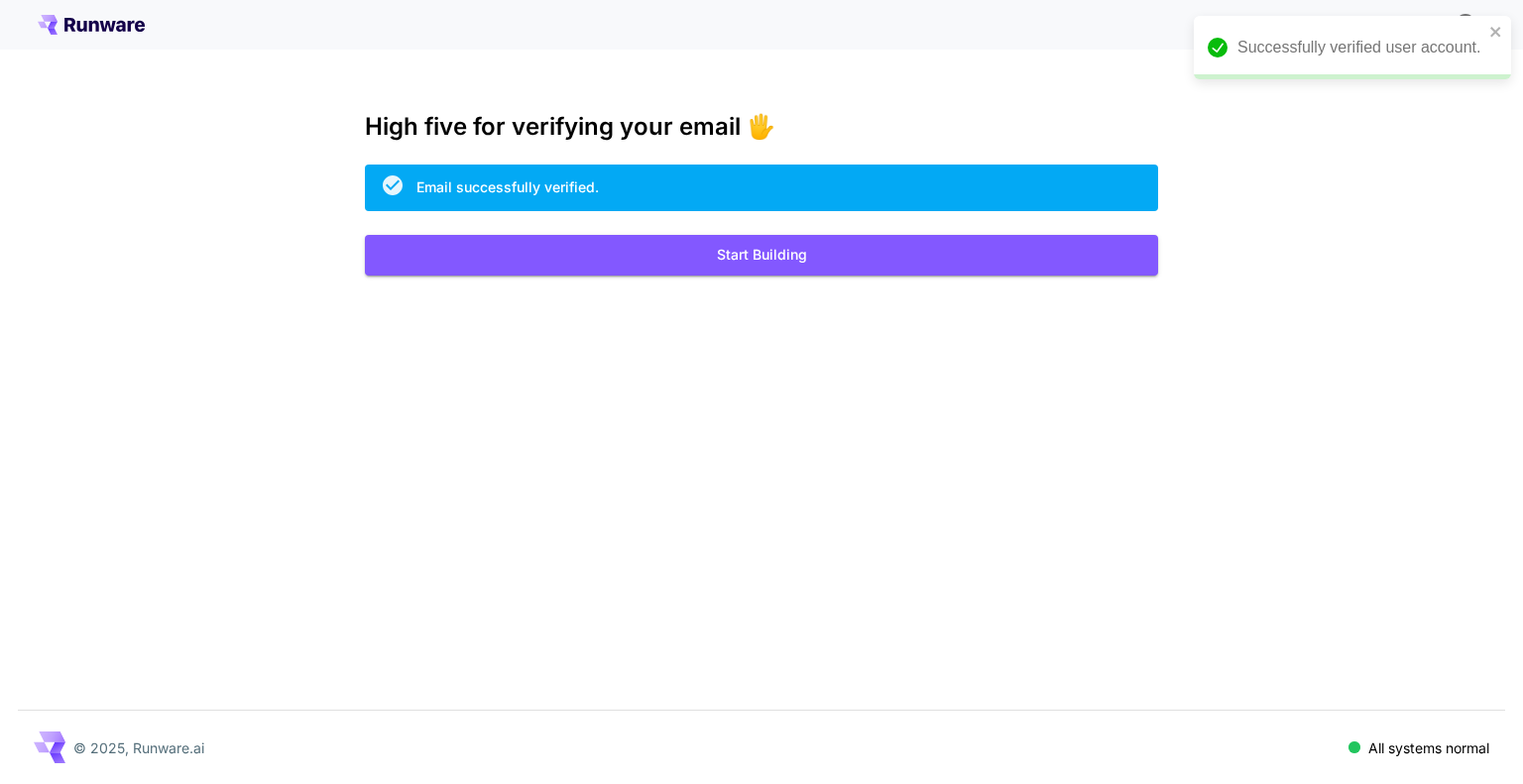 scroll, scrollTop: 0, scrollLeft: 0, axis: both 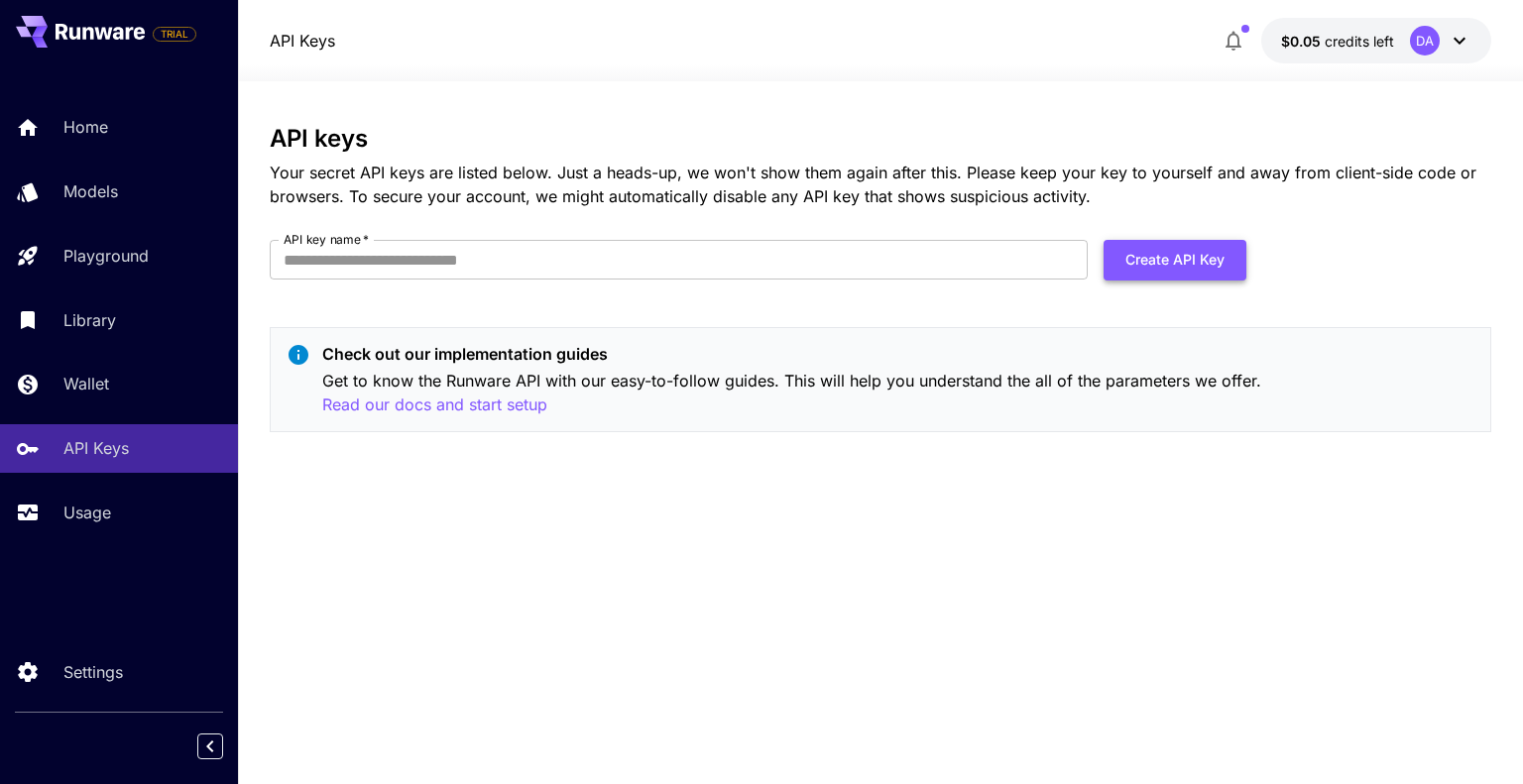 drag, startPoint x: 0, startPoint y: 0, endPoint x: 1158, endPoint y: 273, distance: 1189.7449 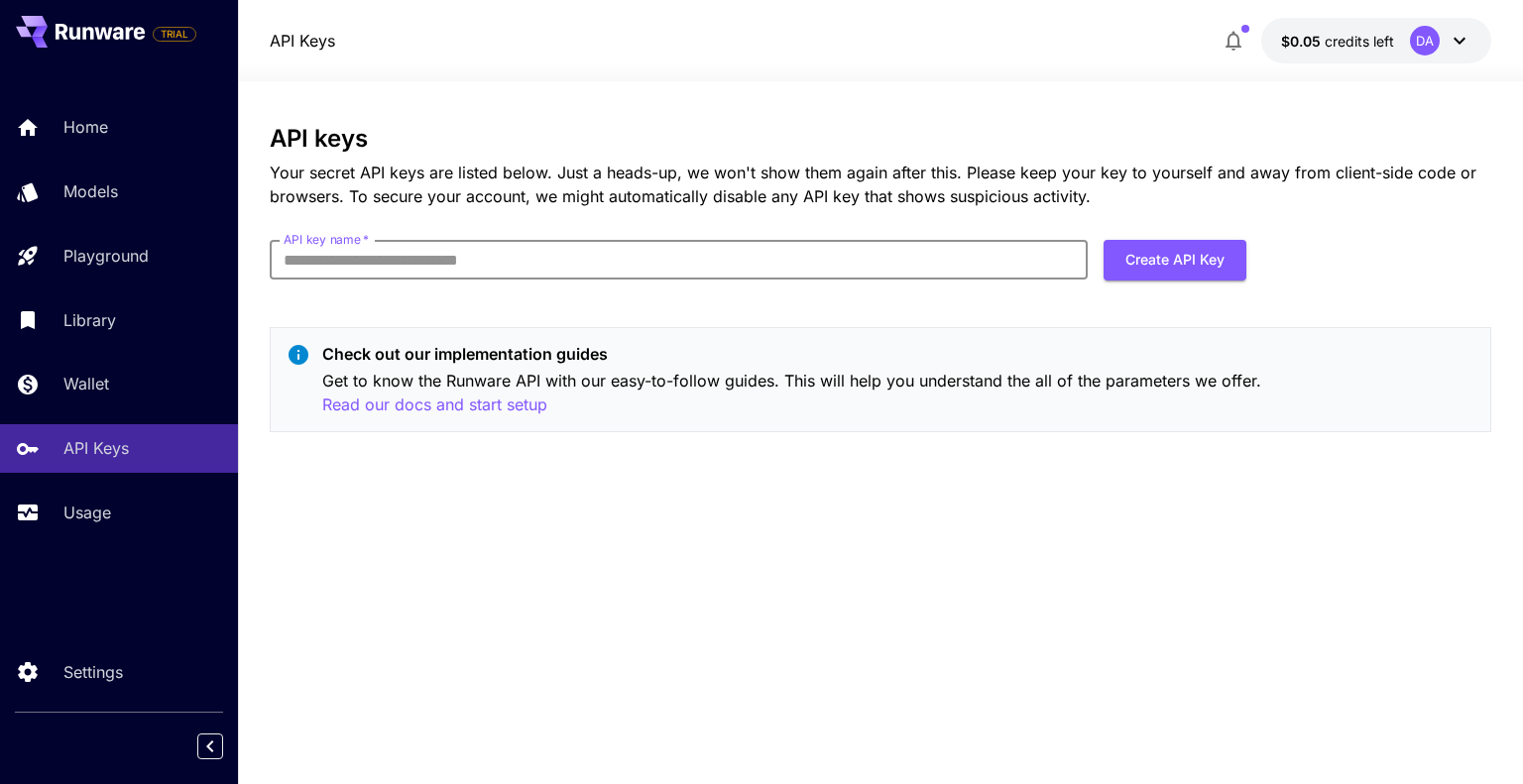 click on "API key name   *" at bounding box center (678, 260) 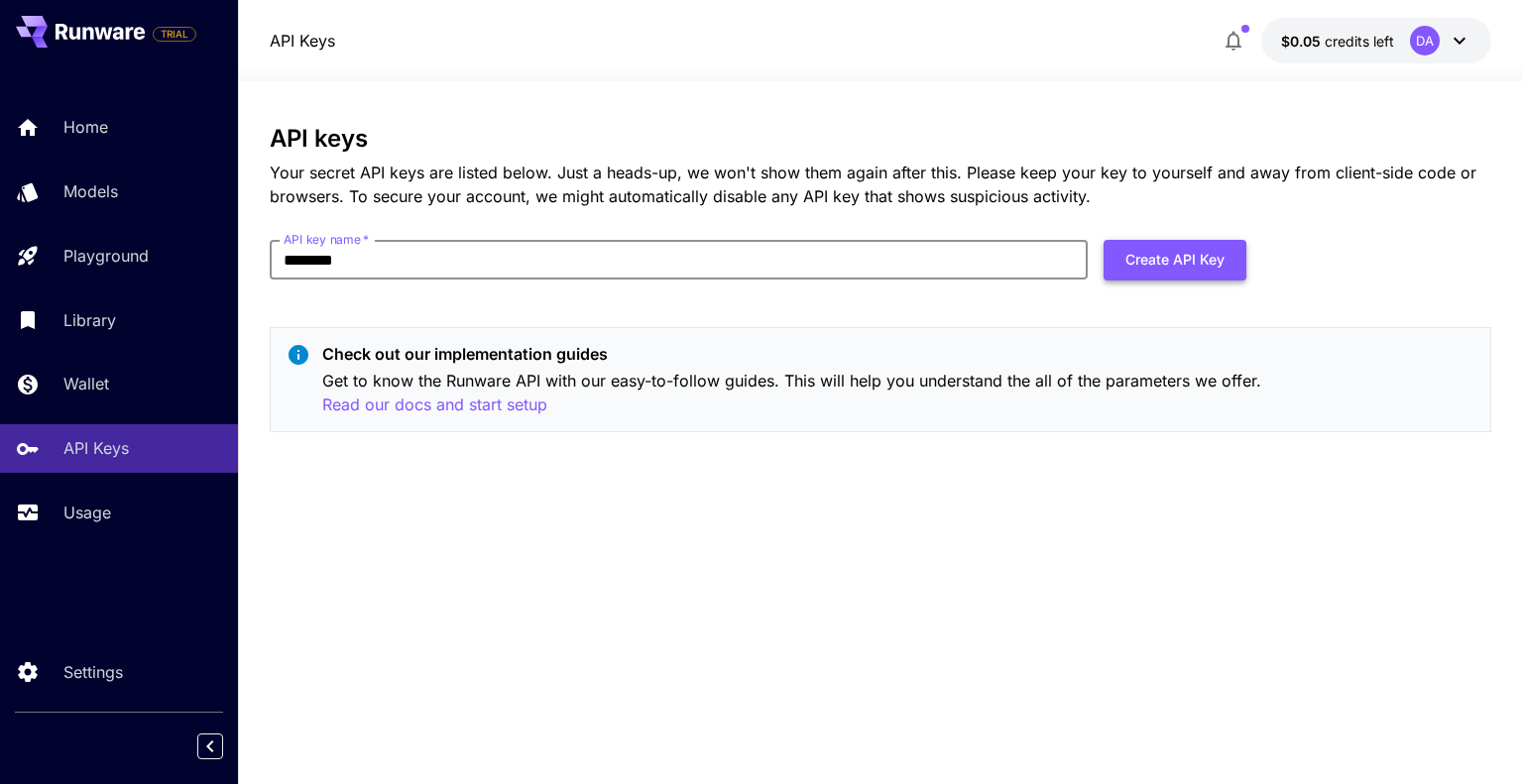 type on "********" 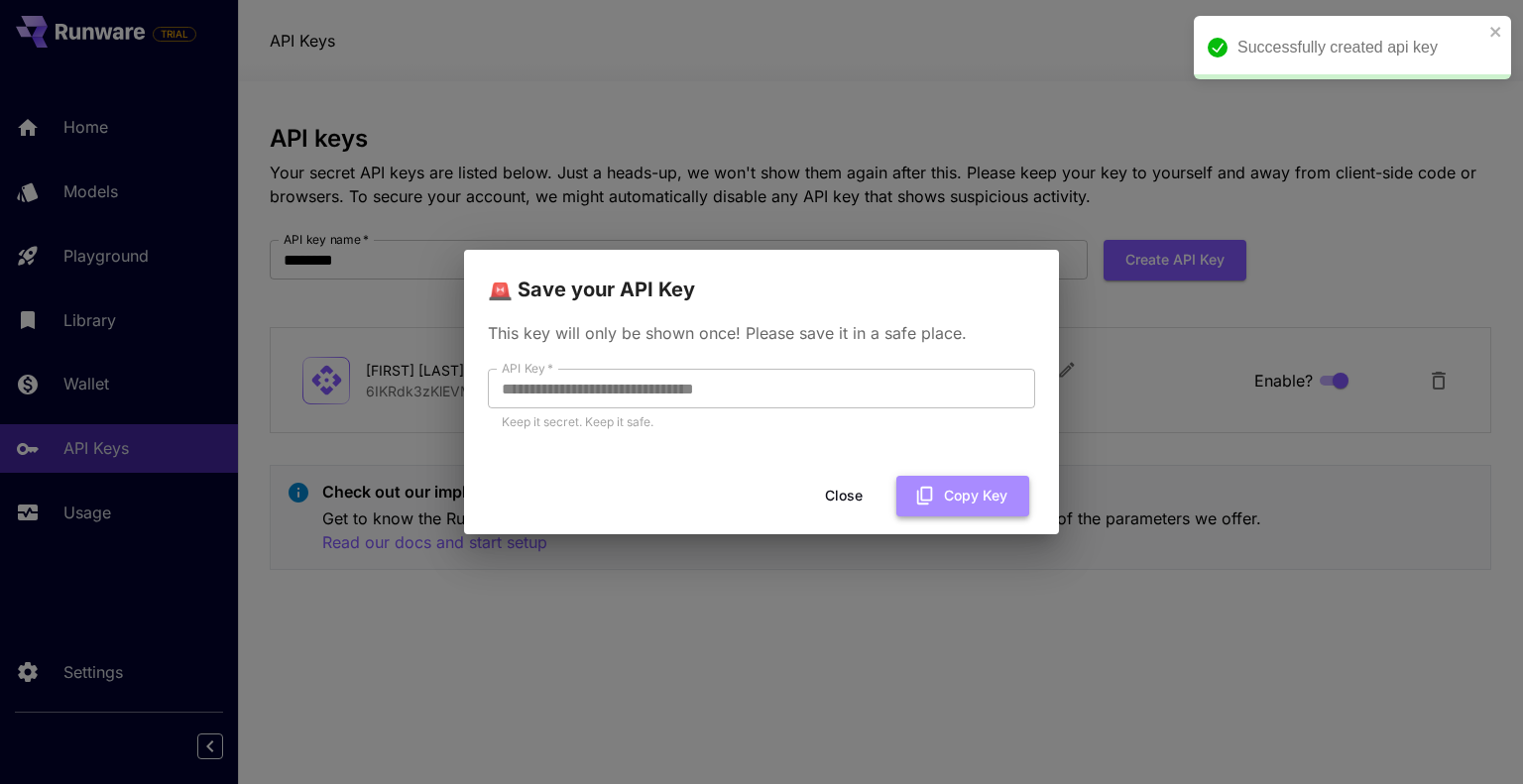 click 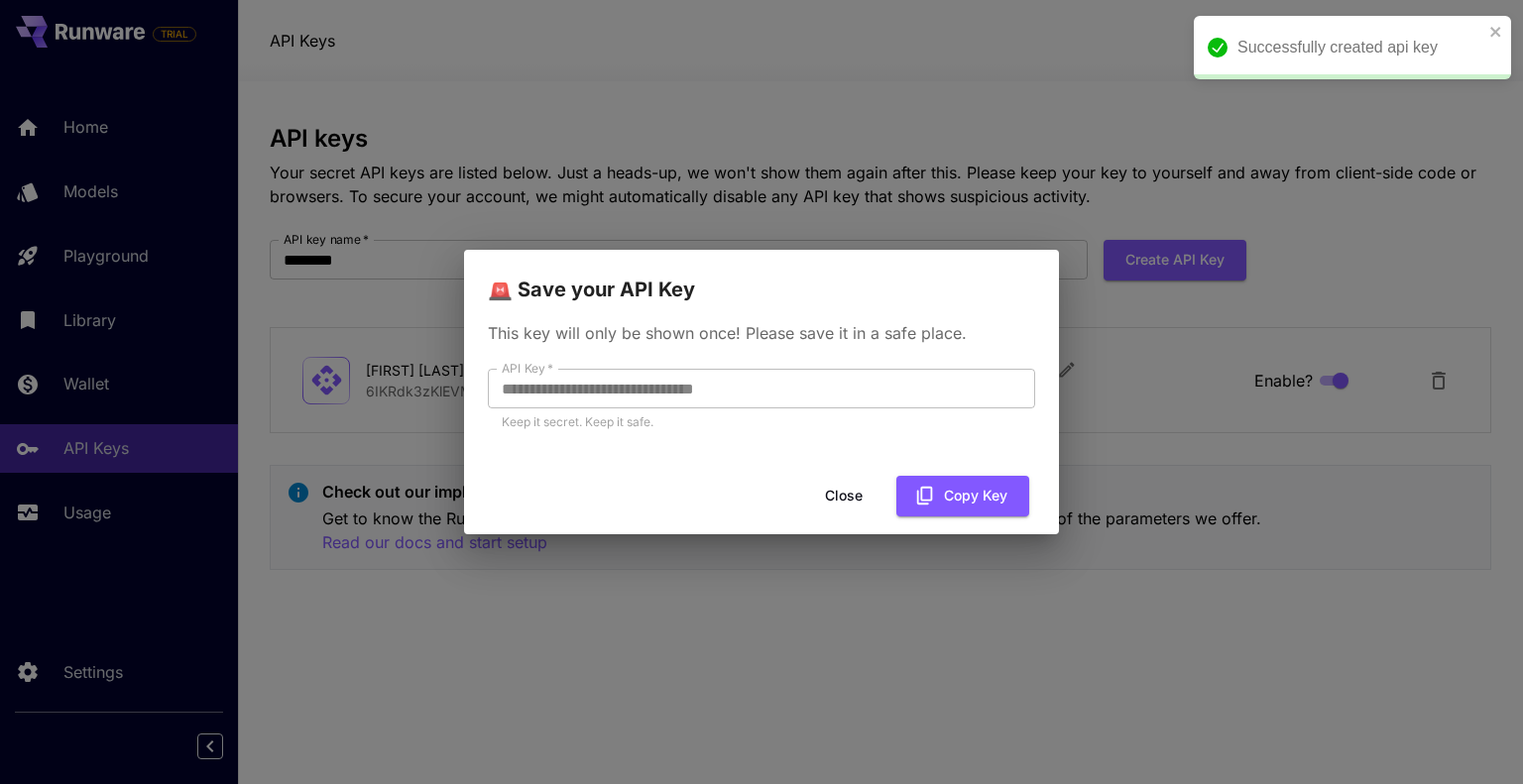 click on "Close" at bounding box center (844, 496) 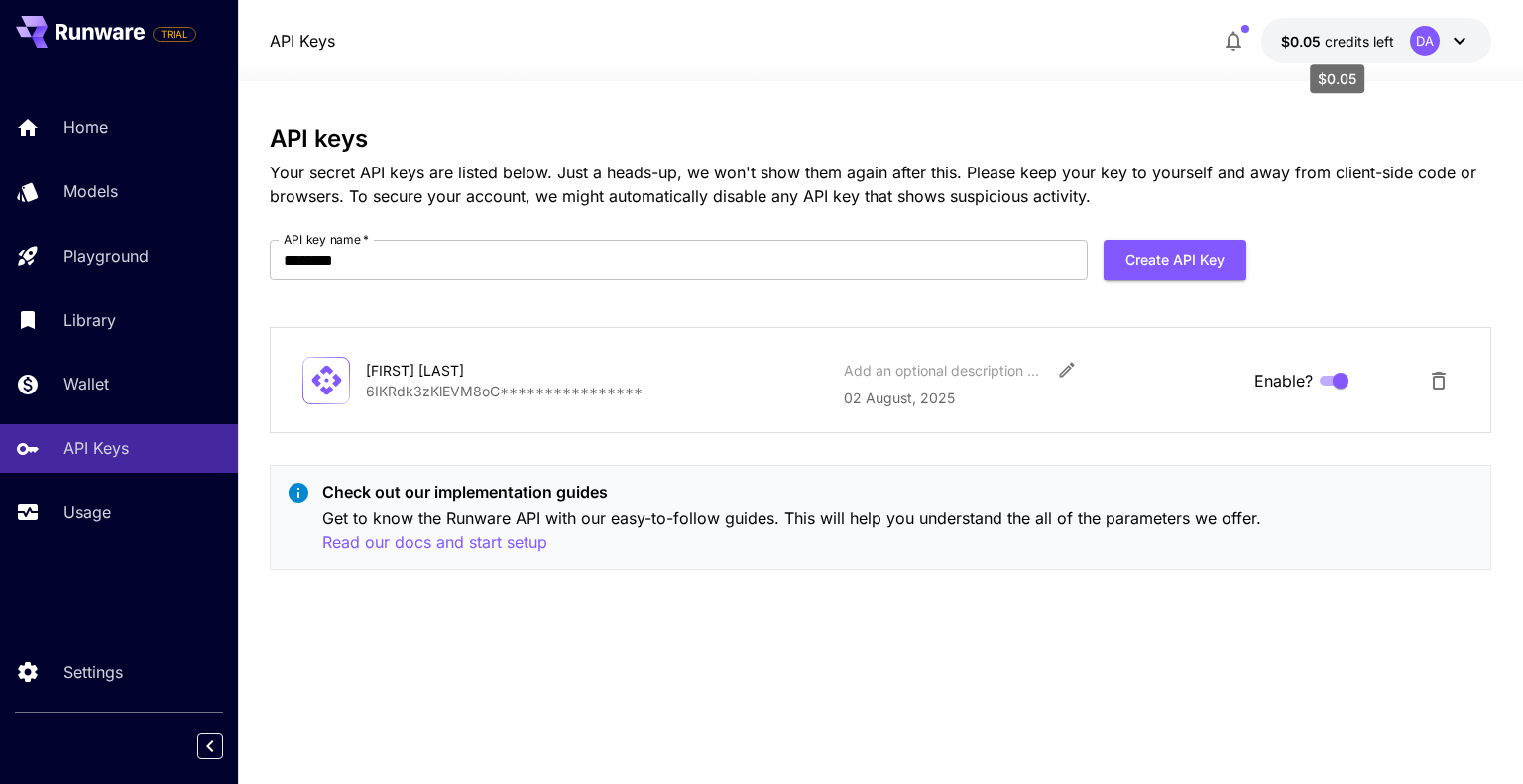 click on "credits left" at bounding box center [1359, 41] 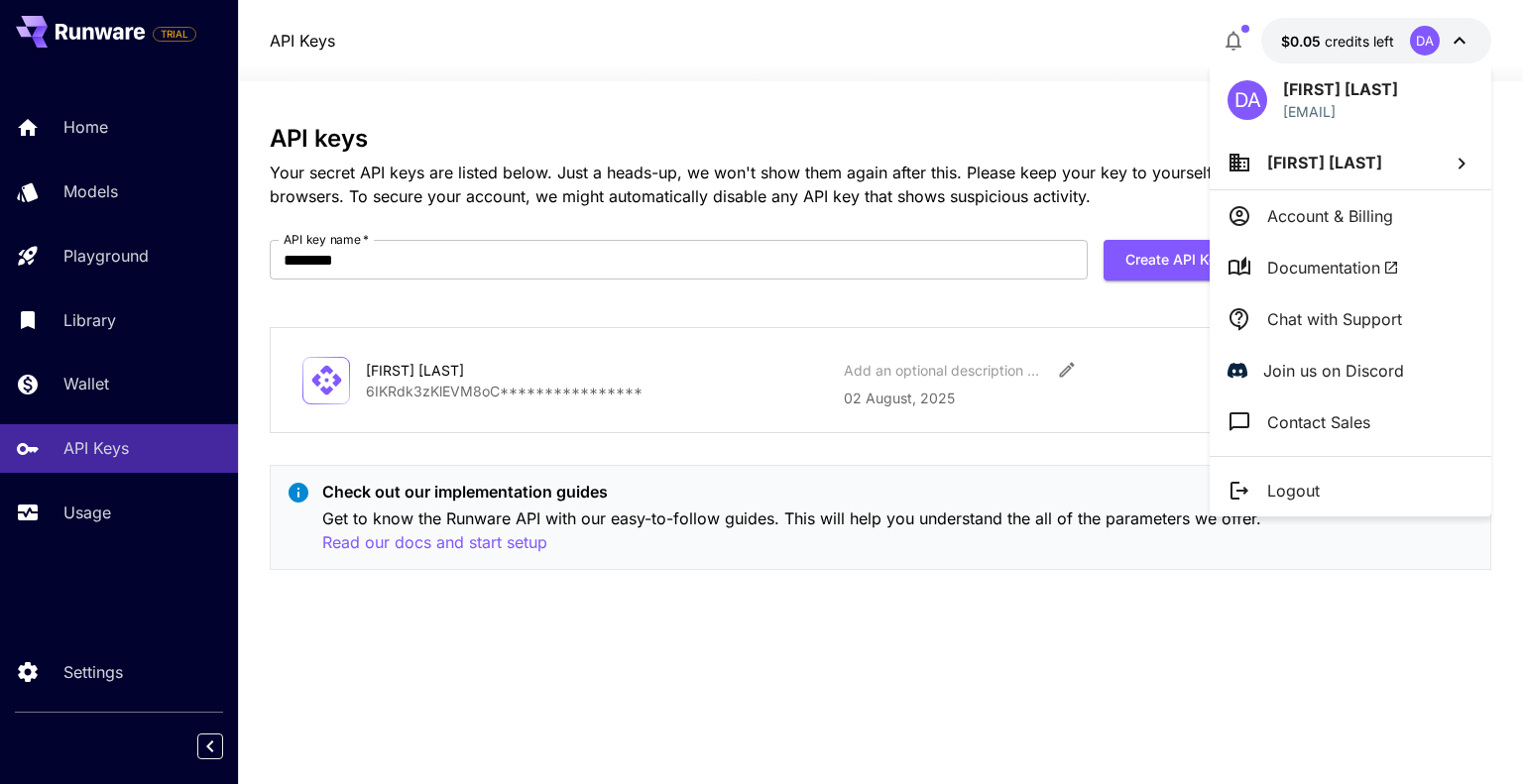 click at bounding box center (762, 392) 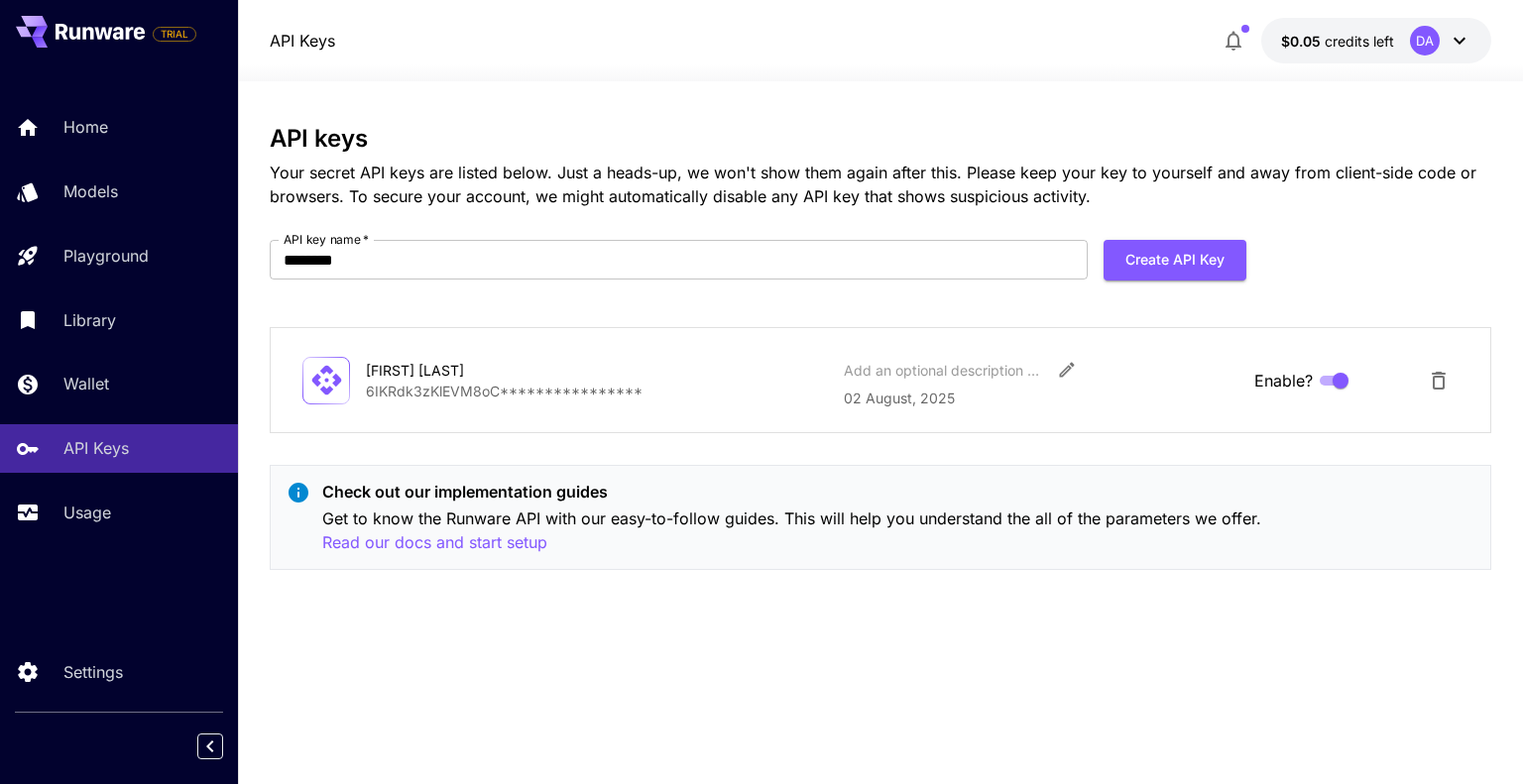 click 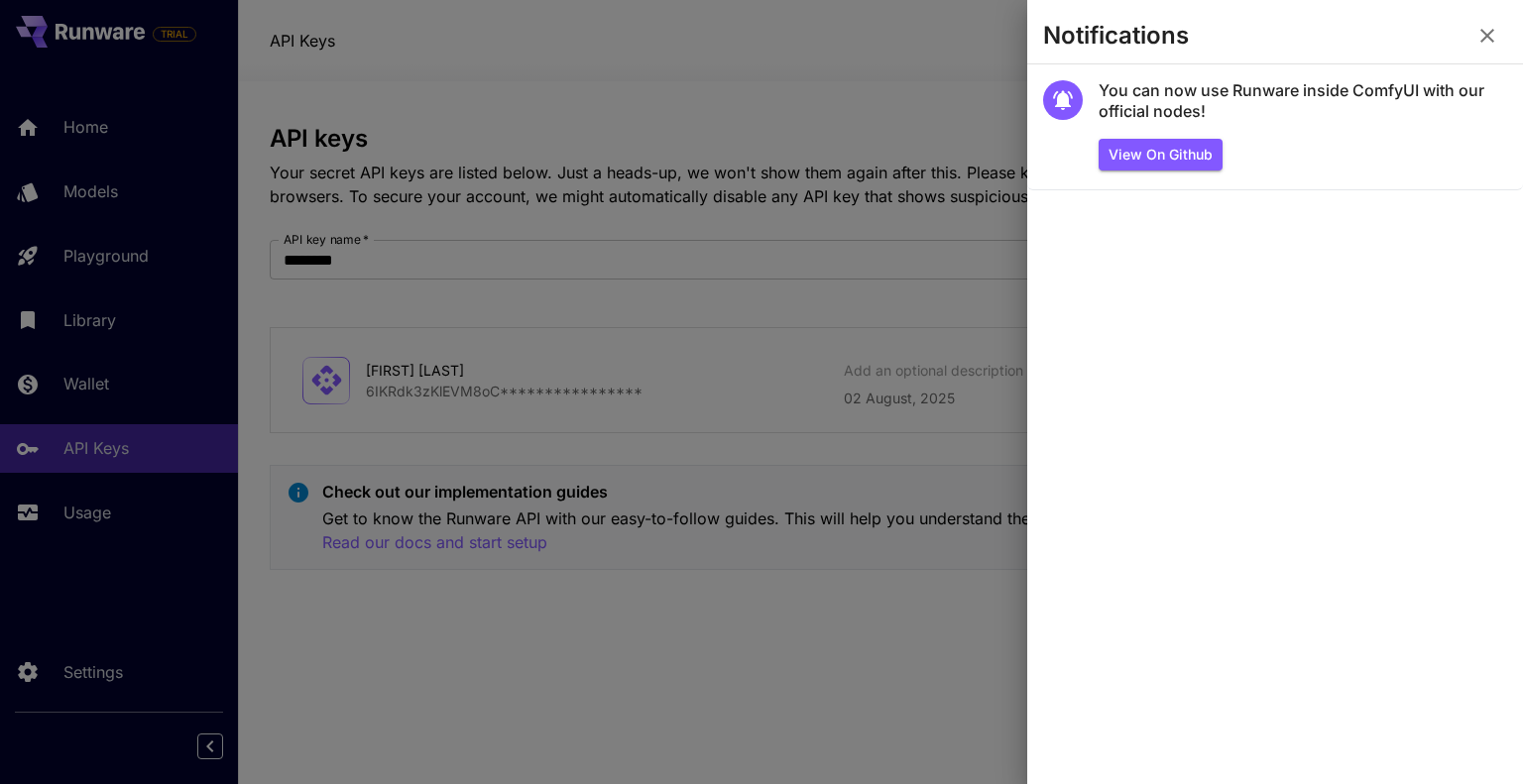 click 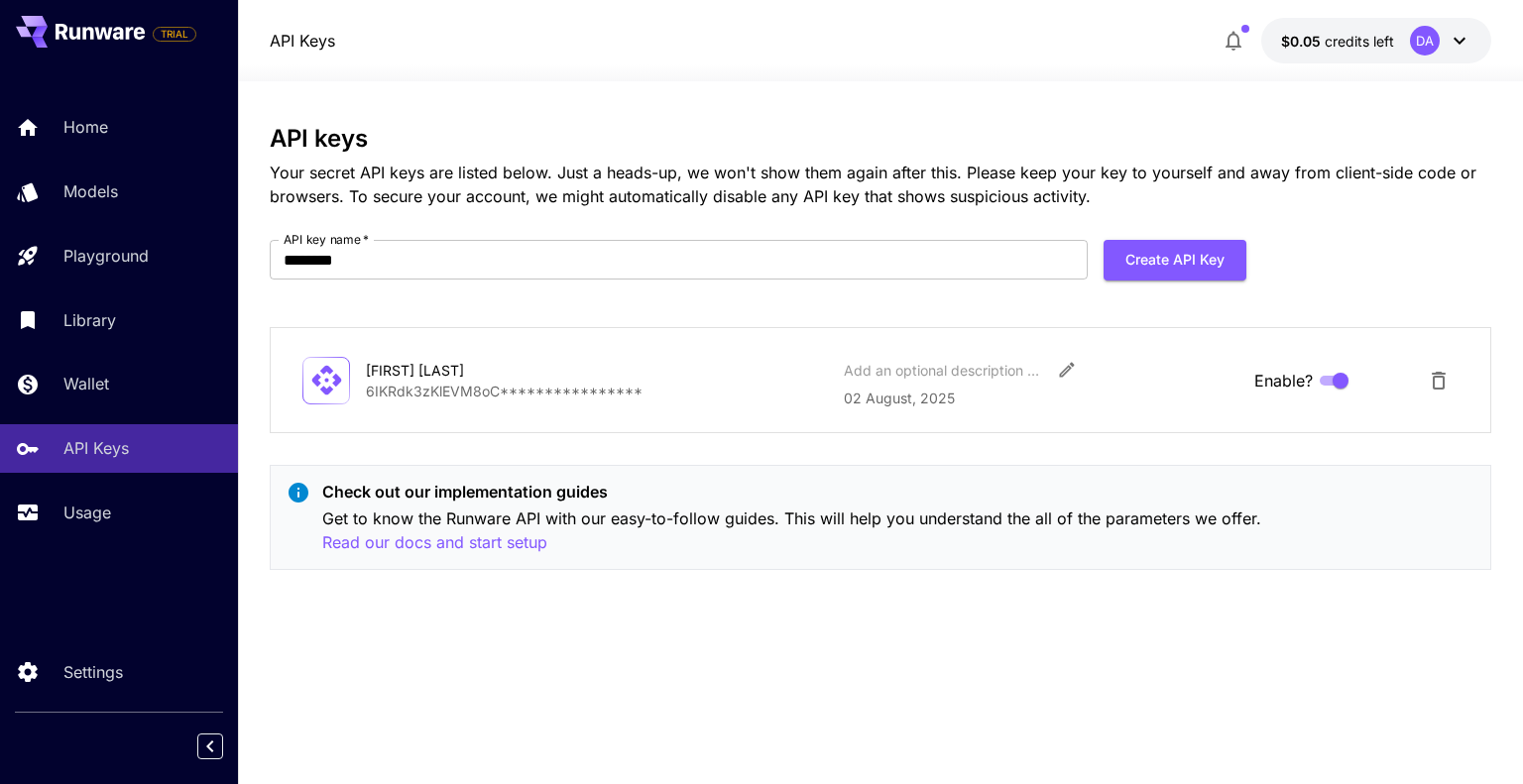 click on "credits left" at bounding box center [1359, 41] 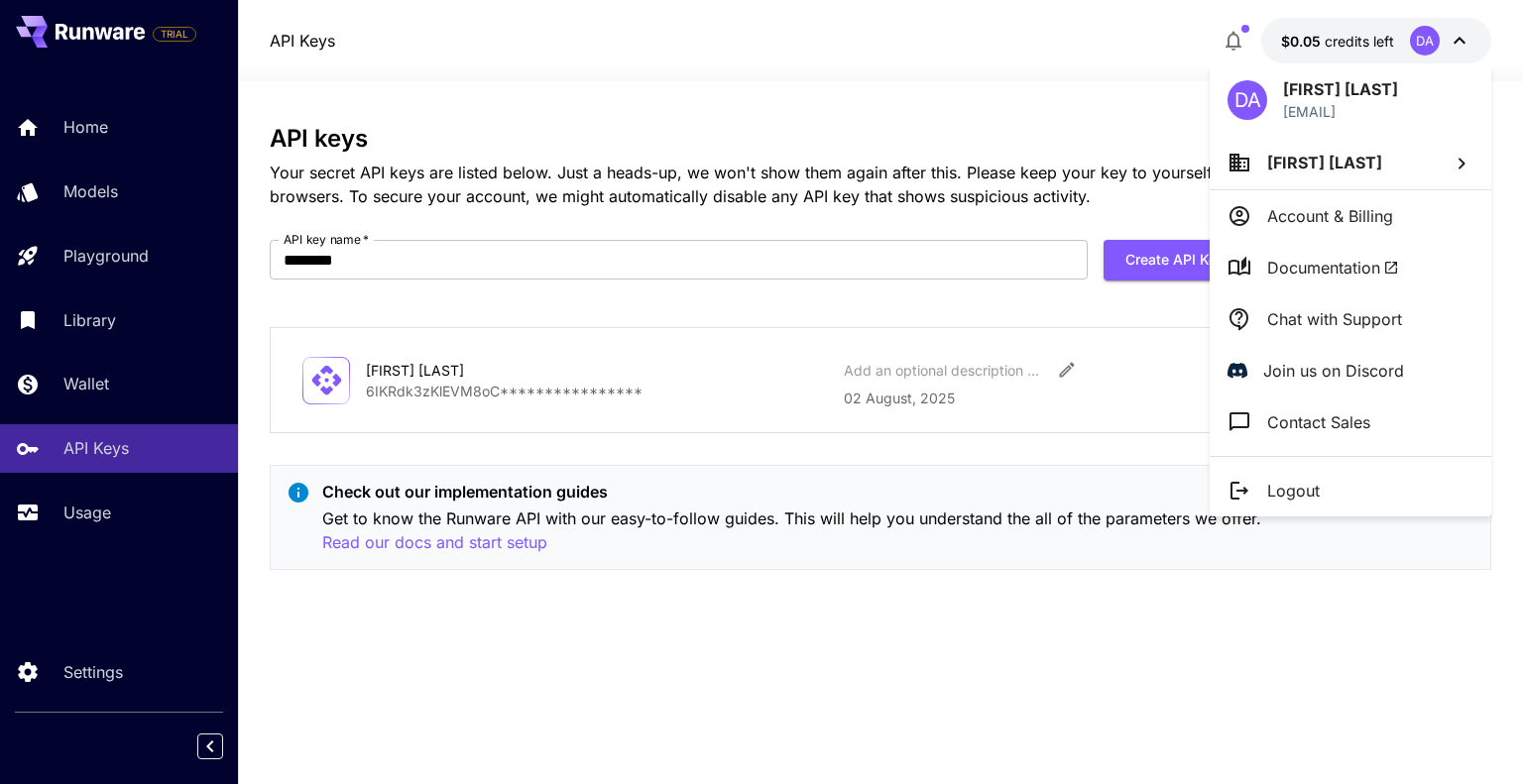 click on "Account & Billing" at bounding box center (1330, 216) 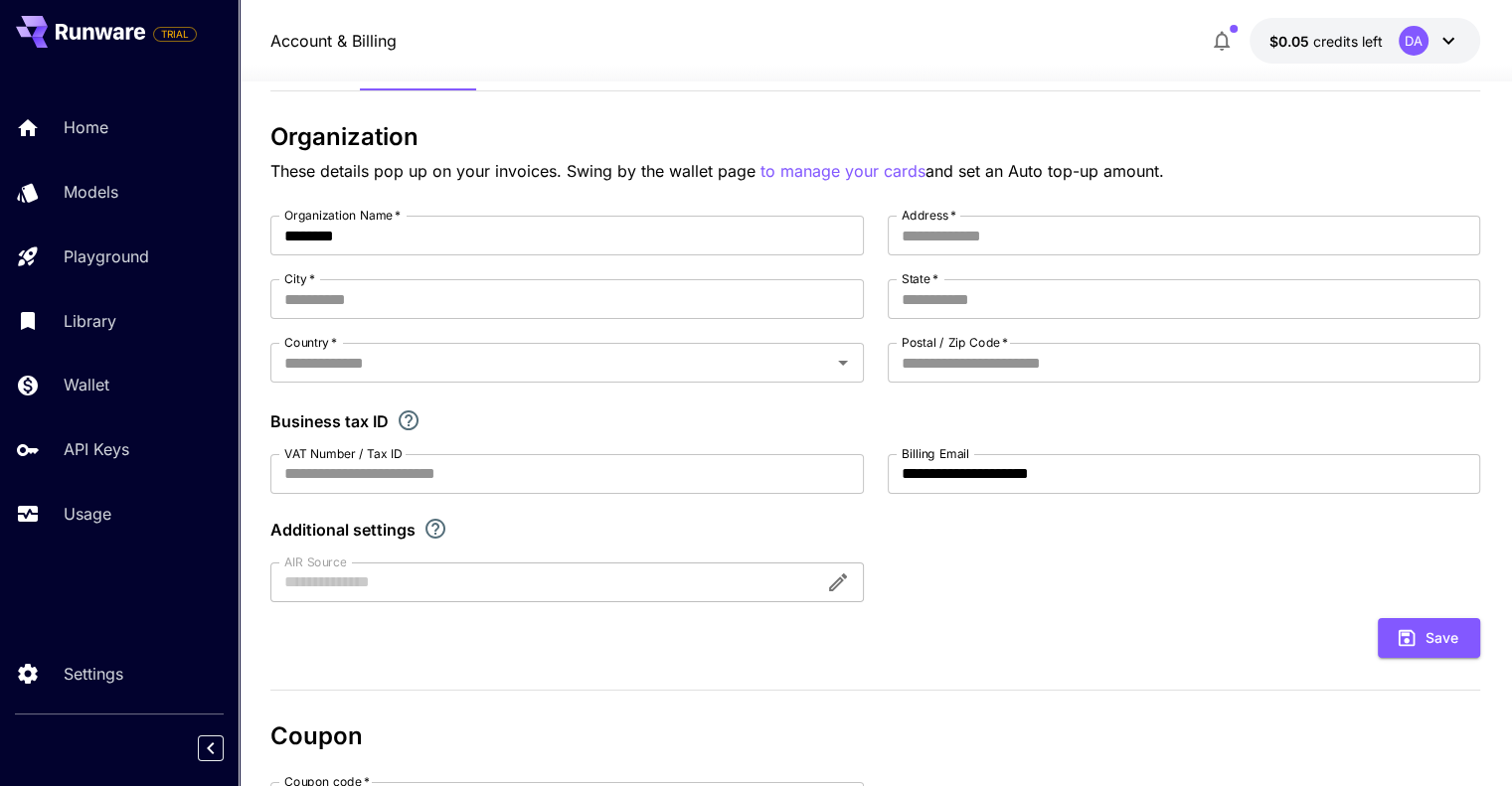 scroll, scrollTop: 0, scrollLeft: 0, axis: both 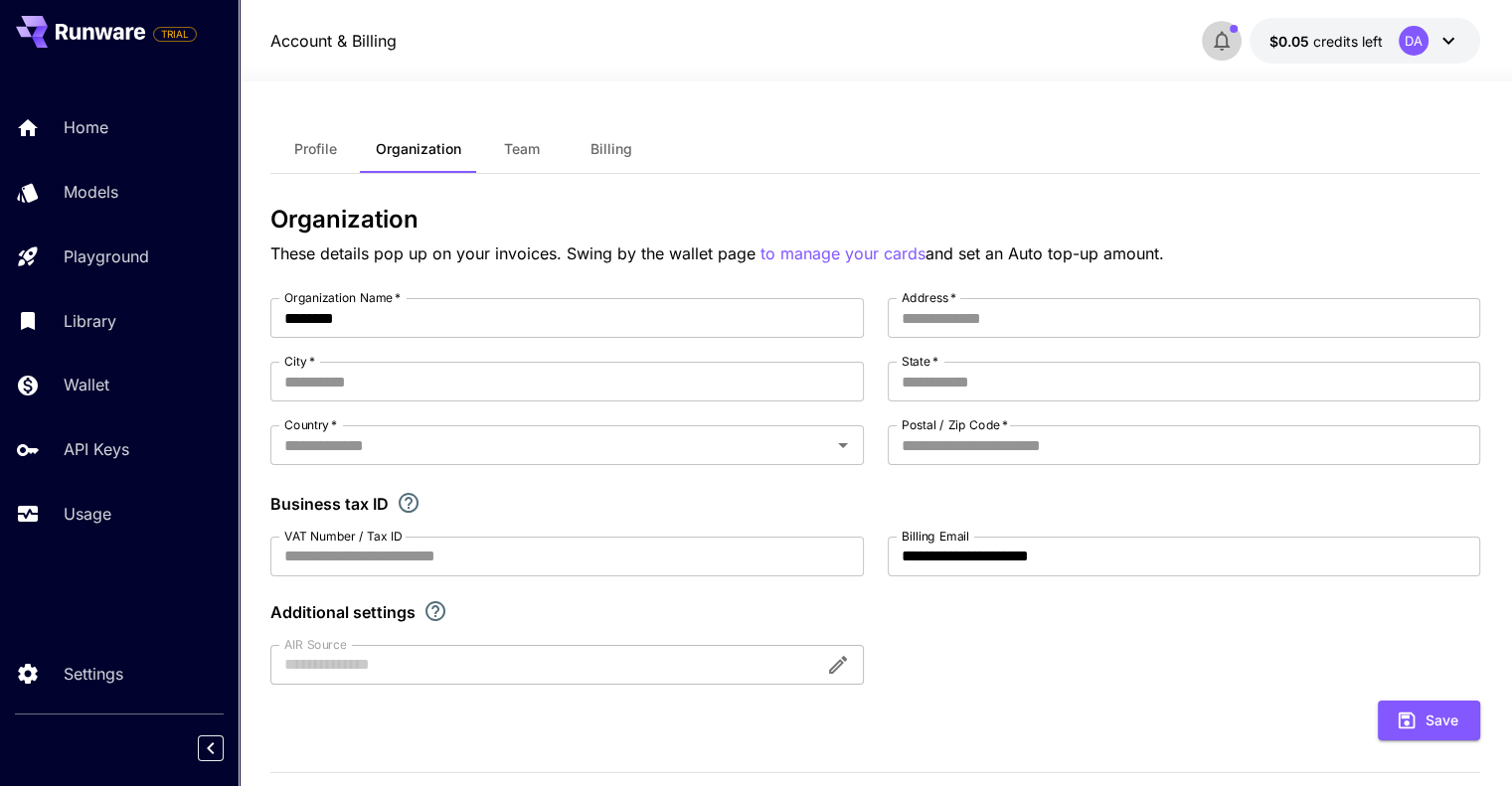 click 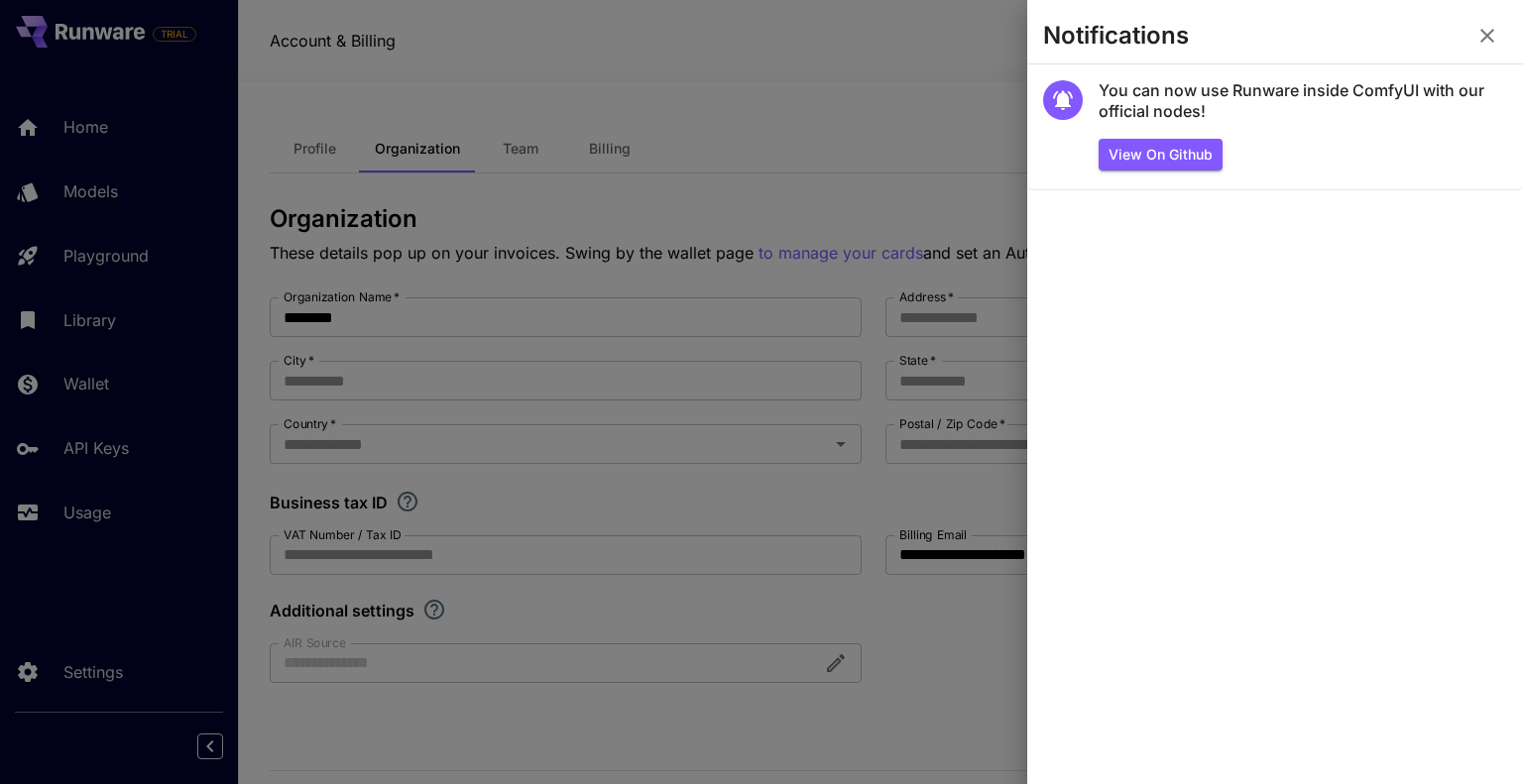 click 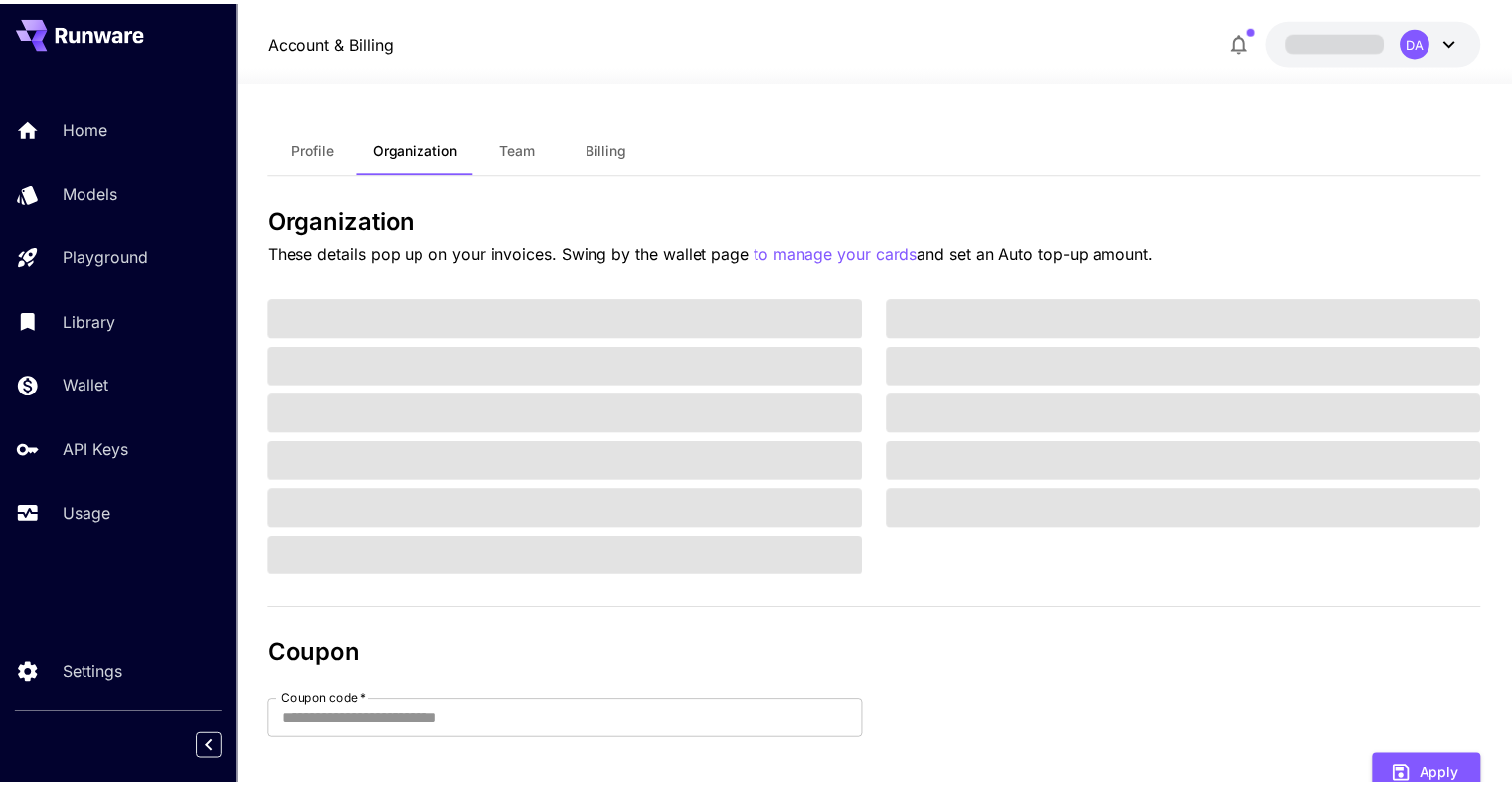 scroll, scrollTop: 0, scrollLeft: 0, axis: both 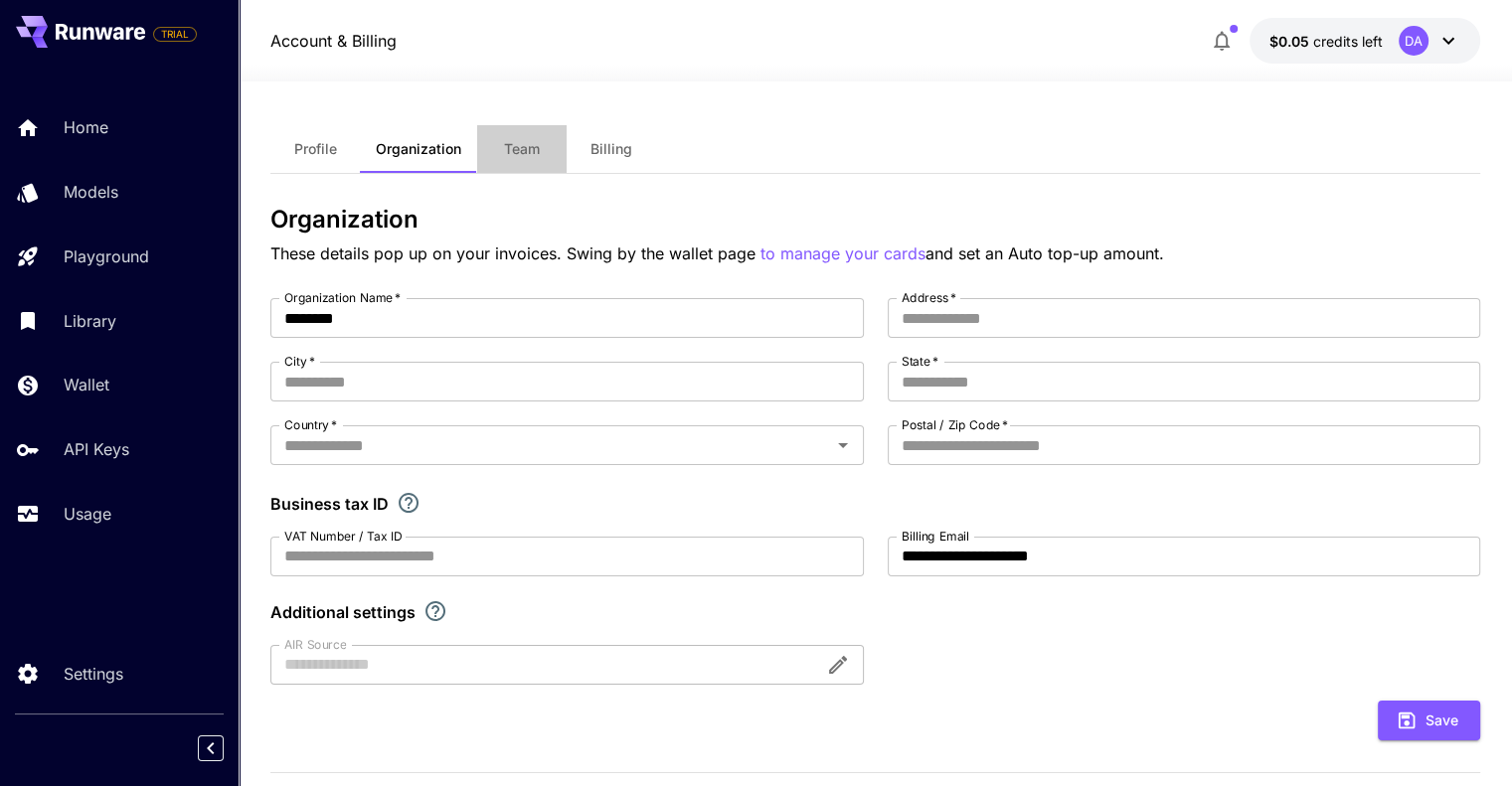 click on "Team" at bounding box center (522, 149) 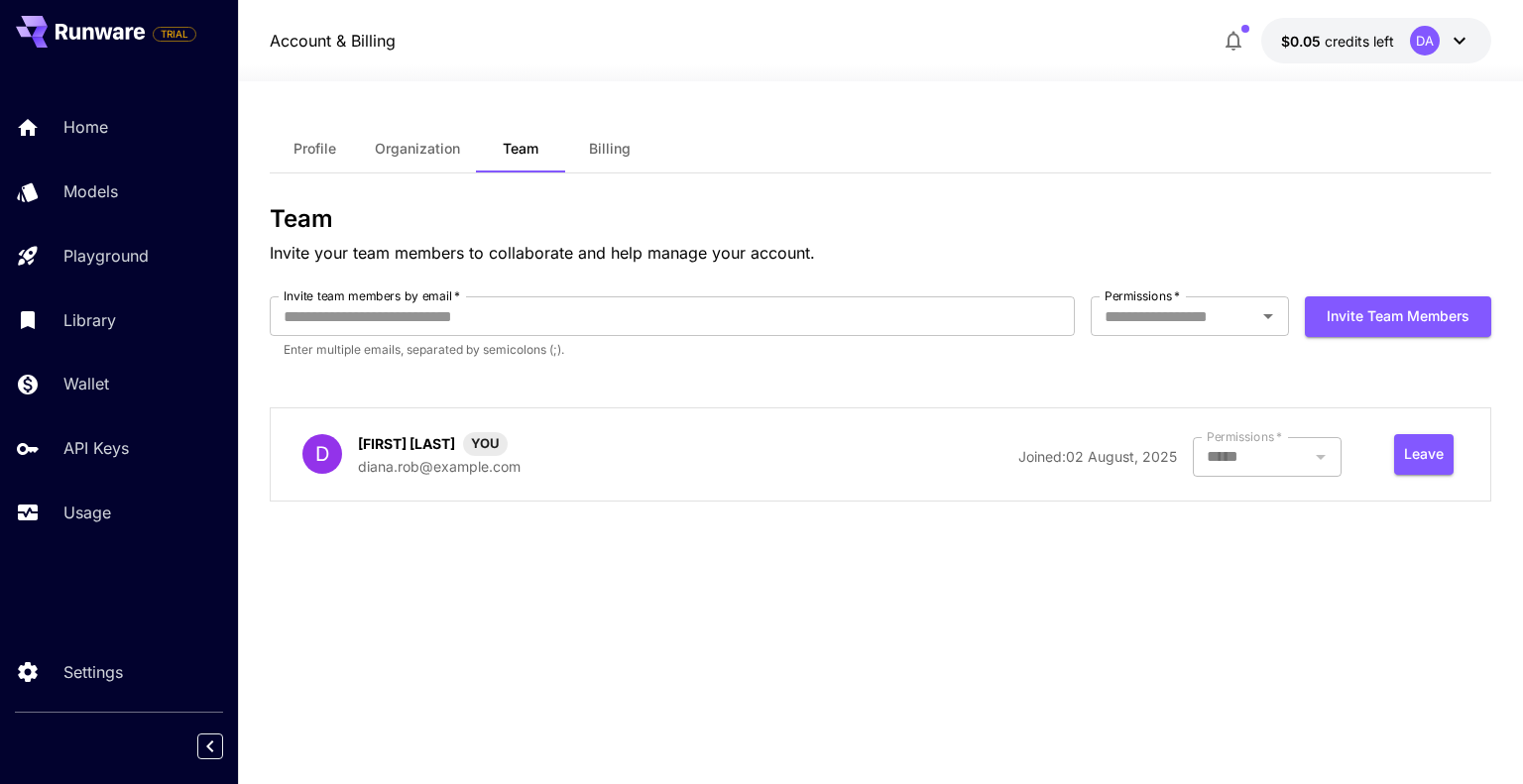 click on "Billing" at bounding box center (610, 149) 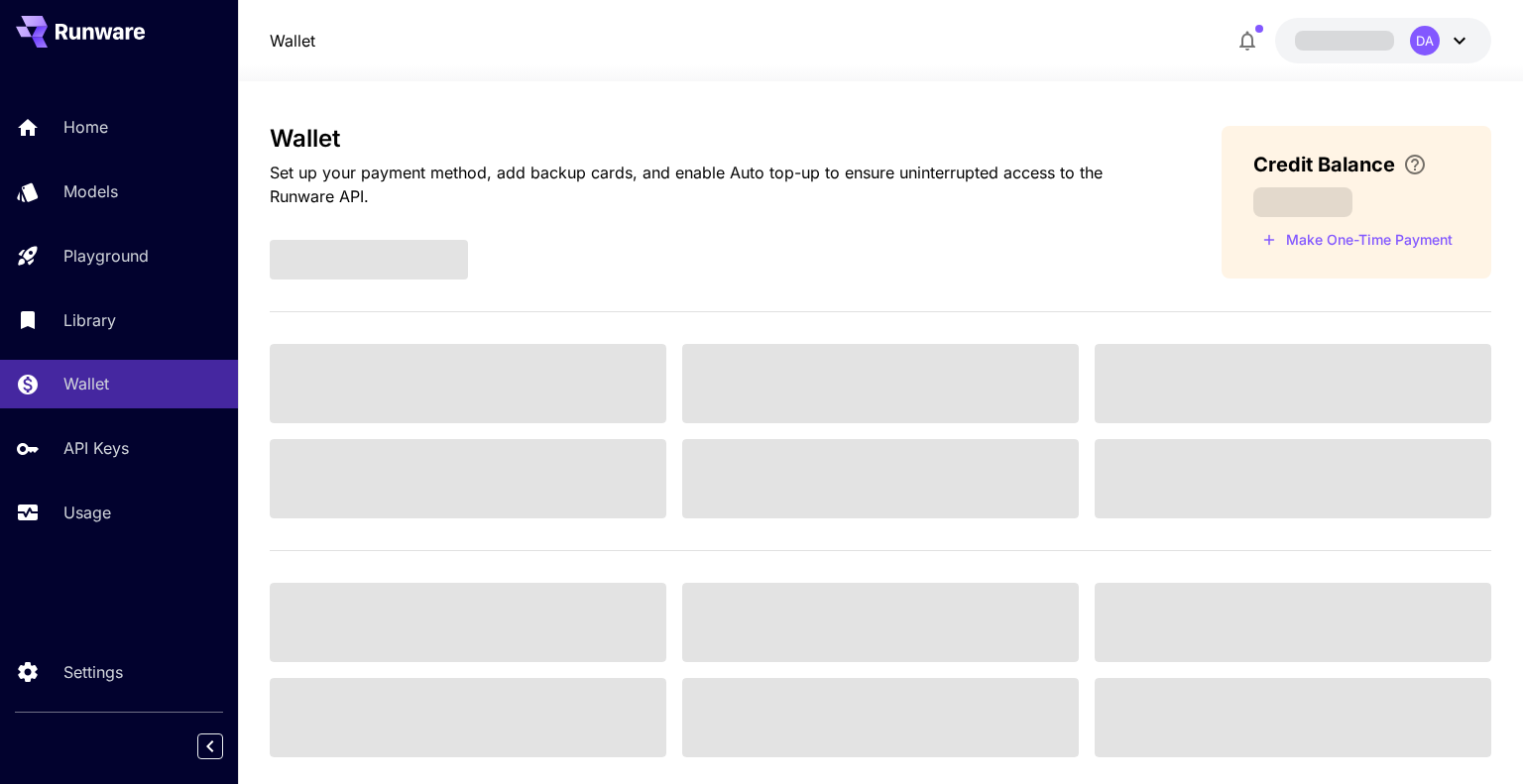 scroll, scrollTop: 0, scrollLeft: 0, axis: both 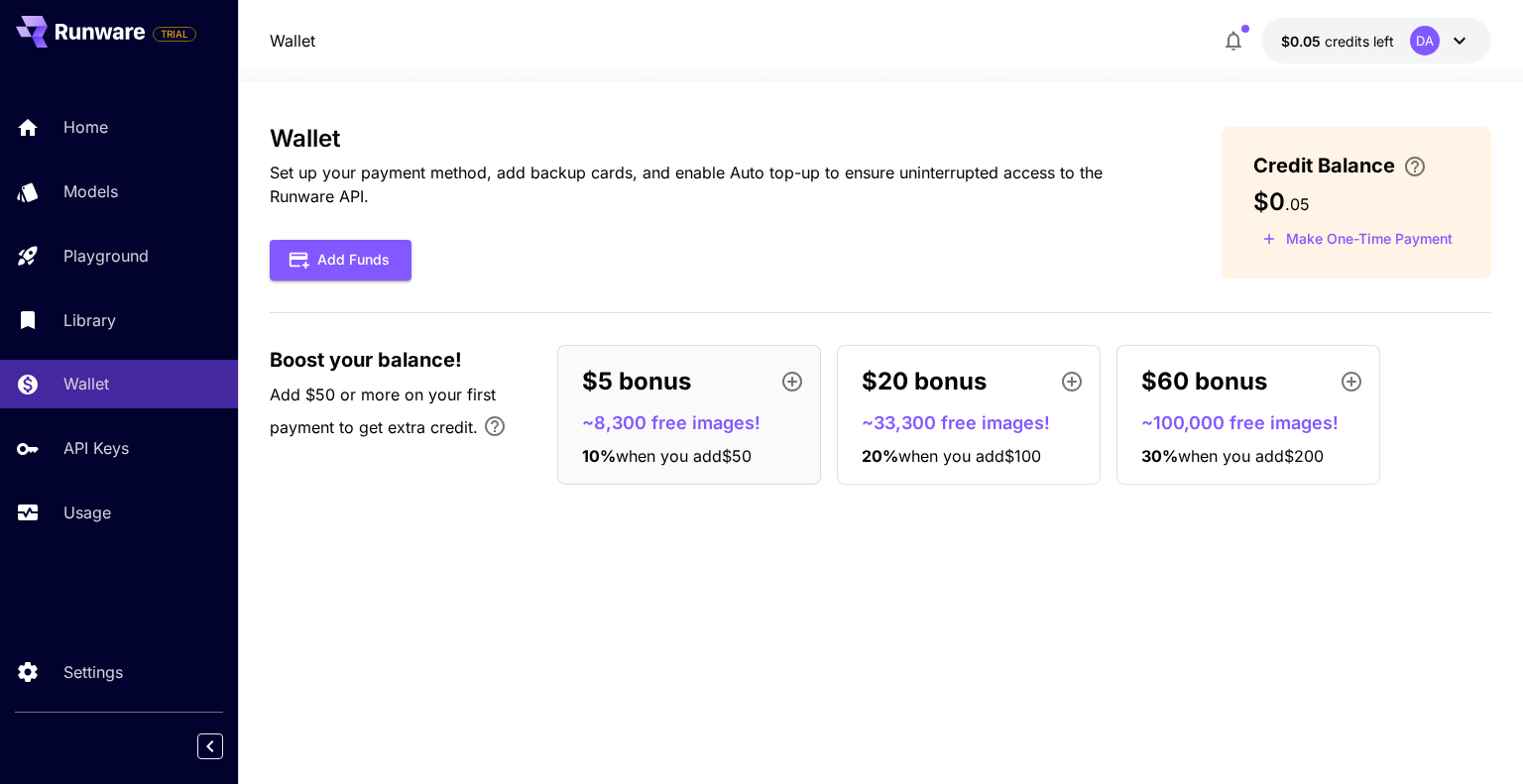 click on "$5 bonus" at bounding box center [637, 382] 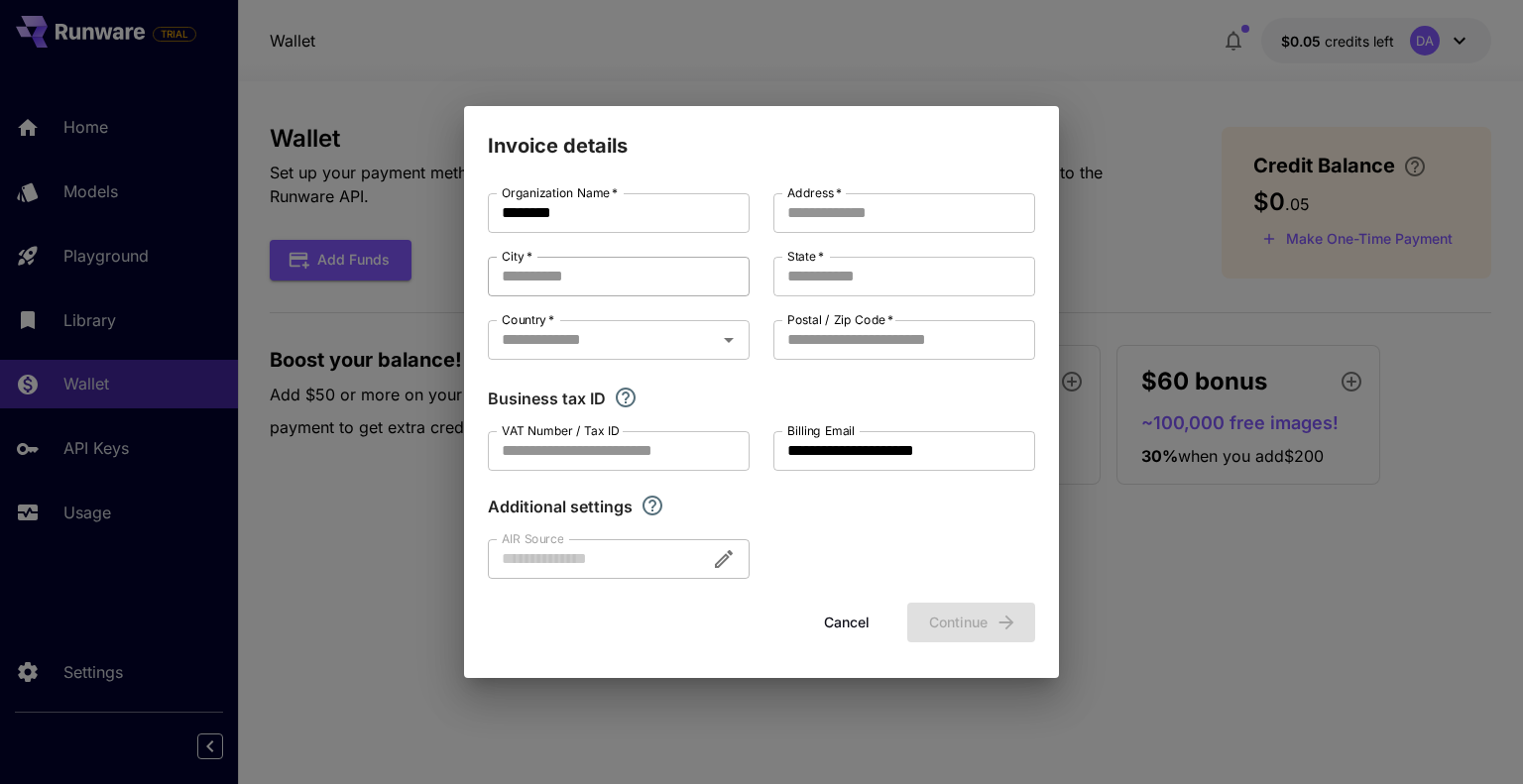 click on "City   *" at bounding box center (619, 277) 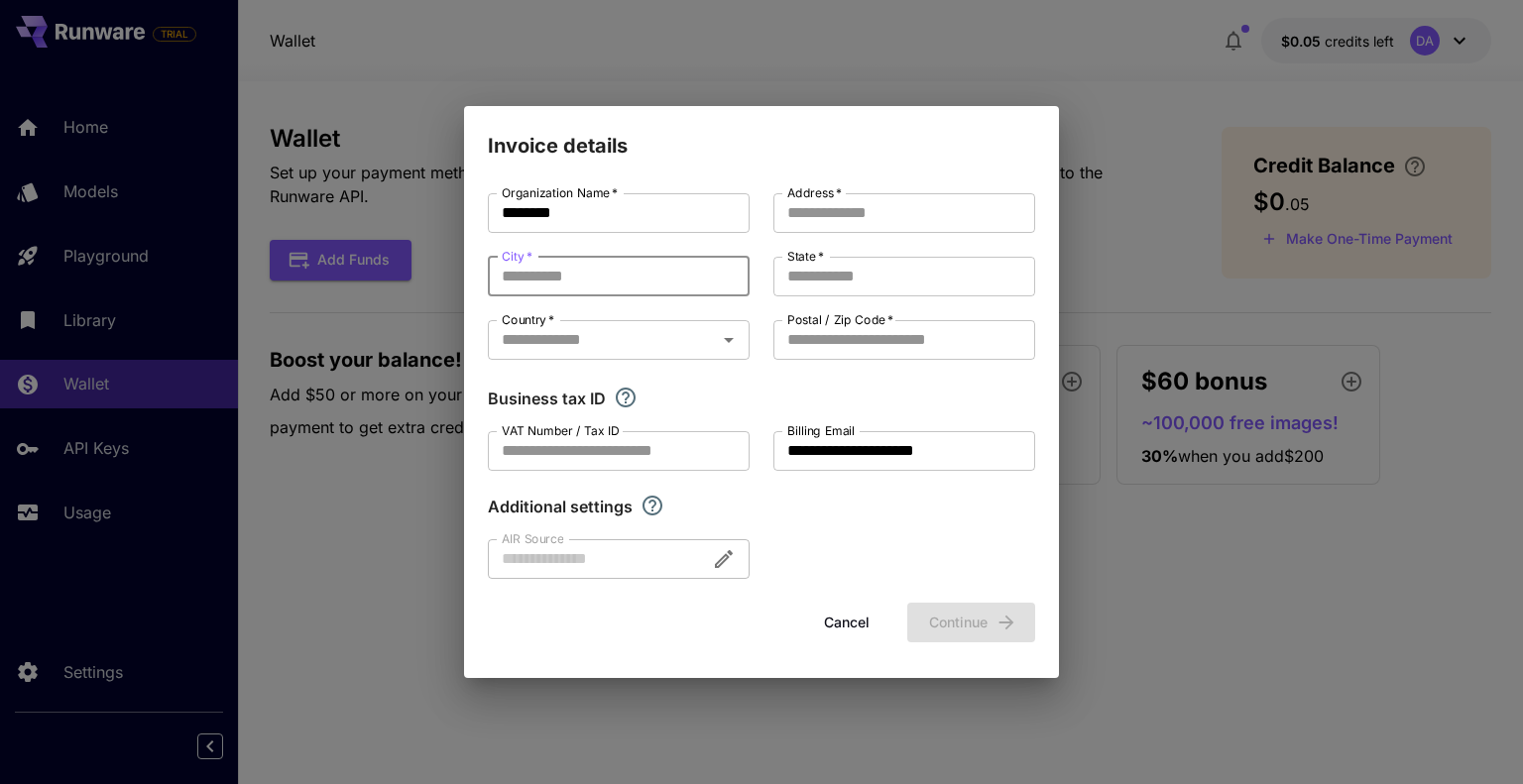 type on "*" 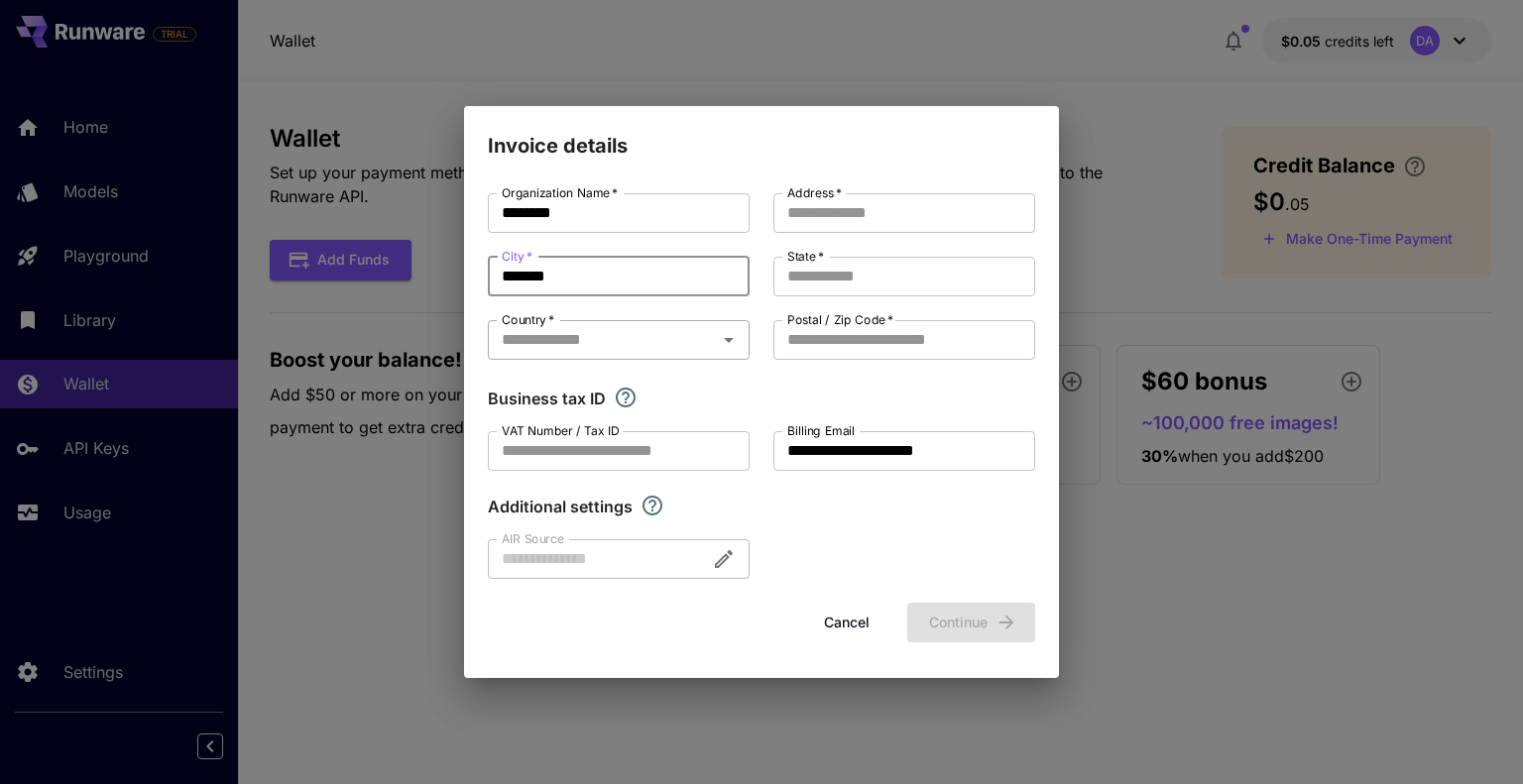type on "*******" 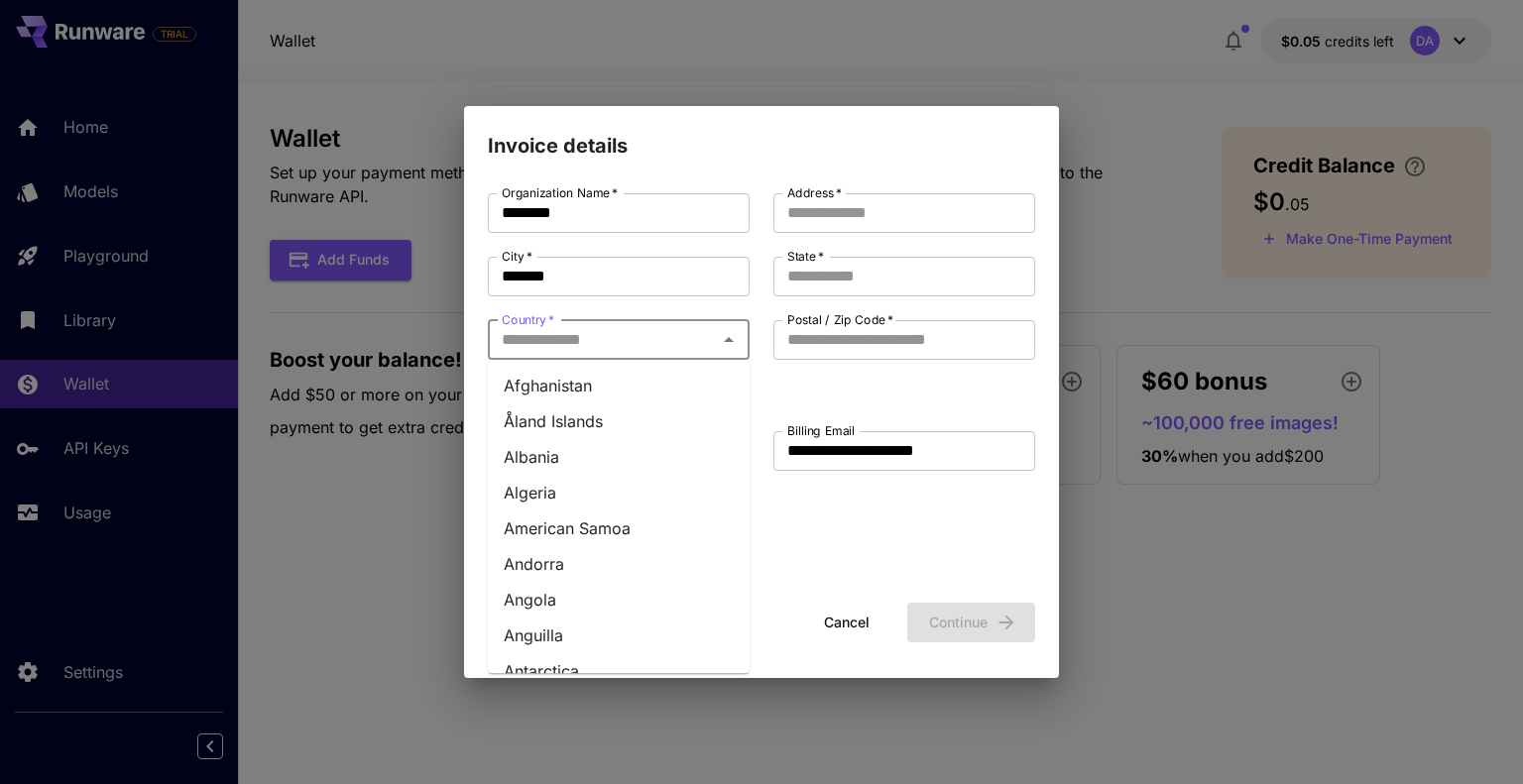 click on "Country   *" at bounding box center (602, 340) 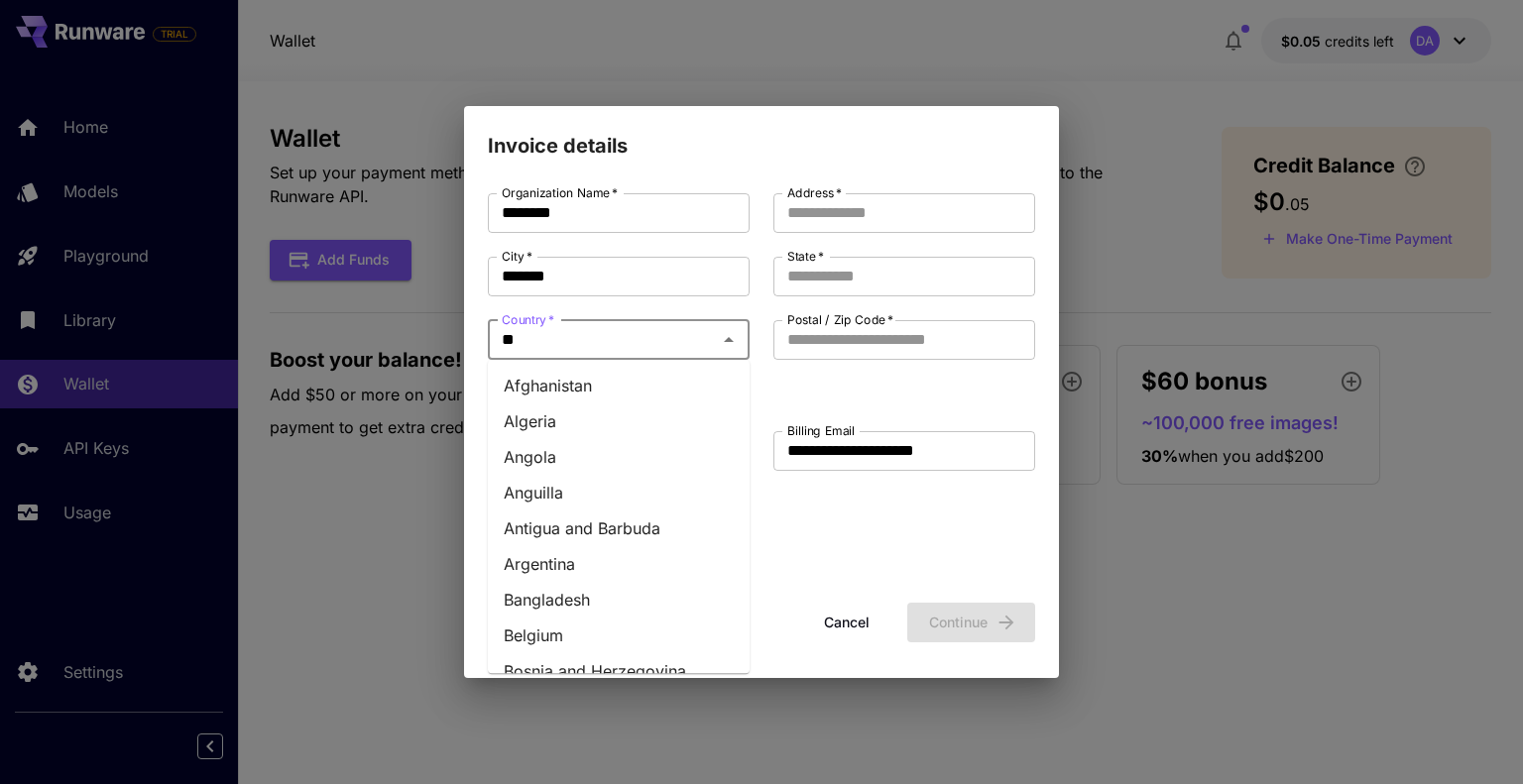 type on "***" 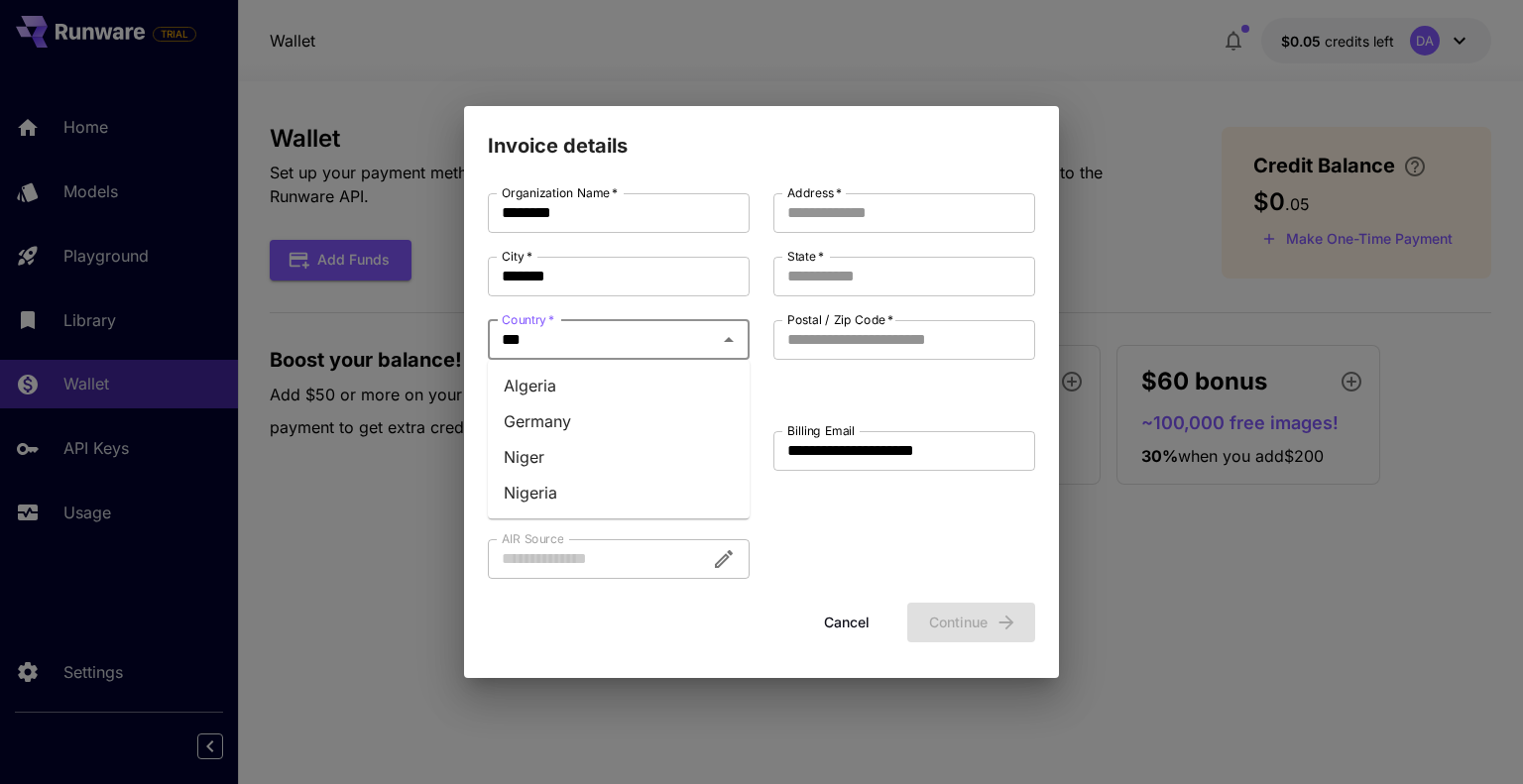 click on "Germany" at bounding box center (619, 421) 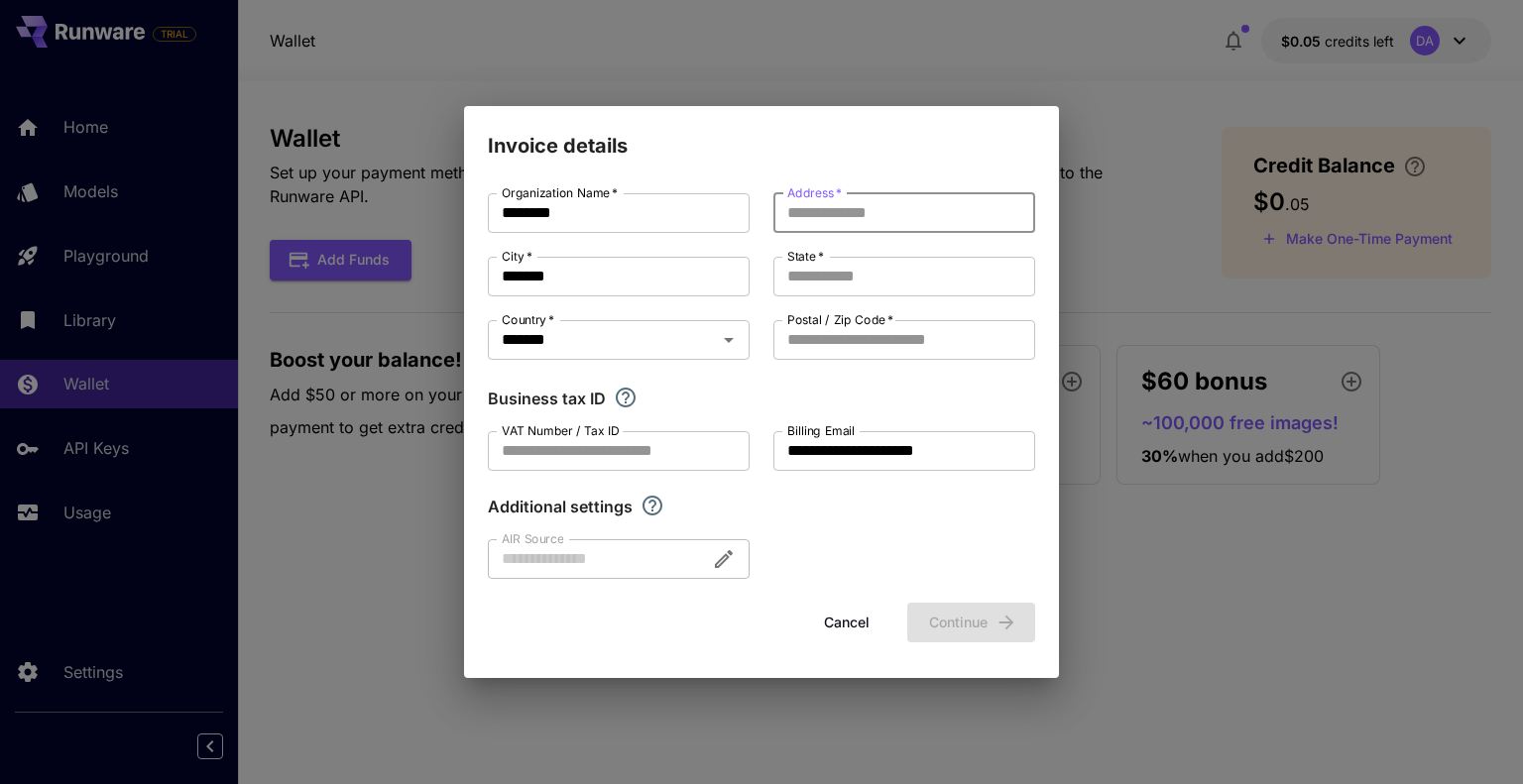 click on "Address   *" at bounding box center [904, 213] 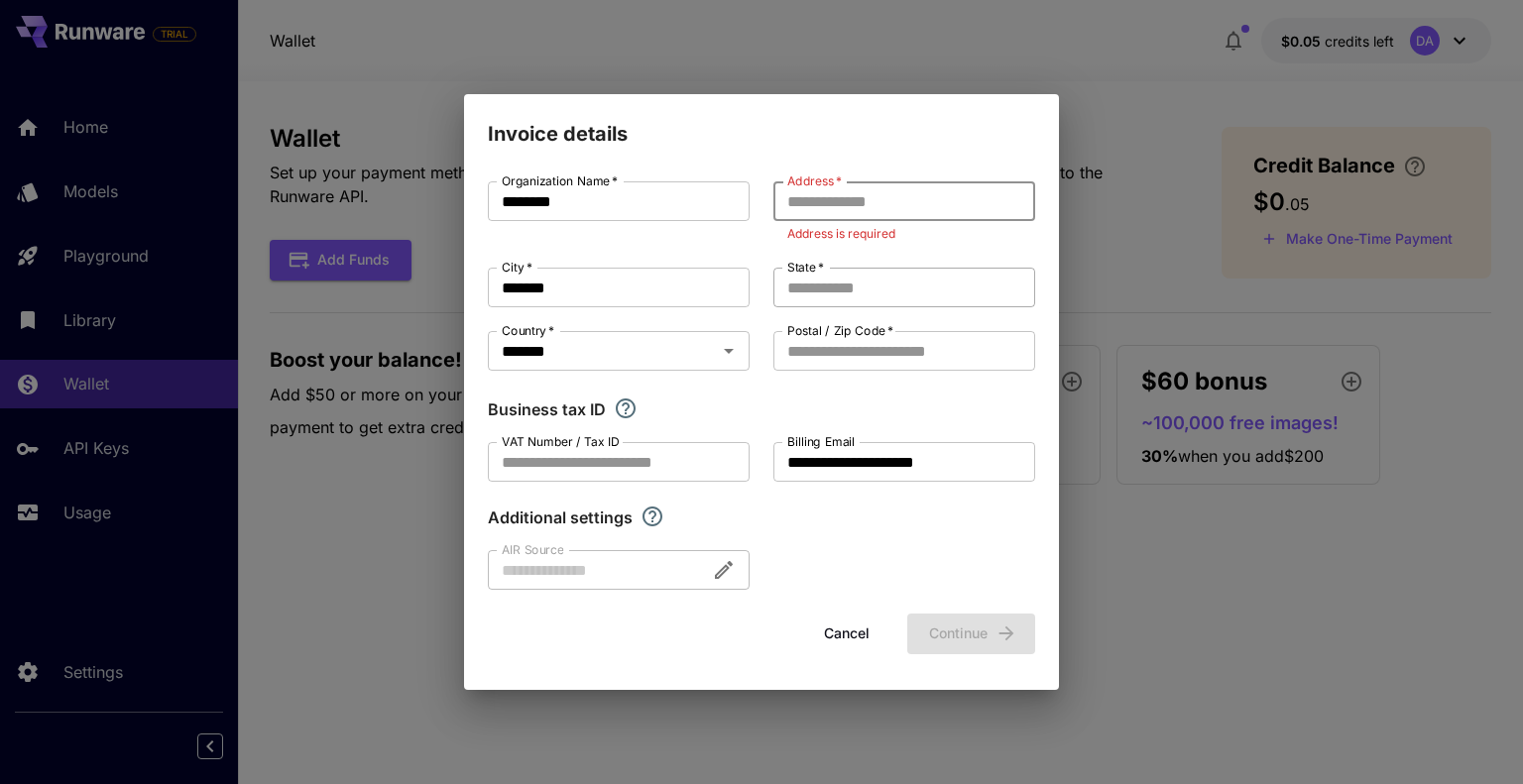 paste on "**********" 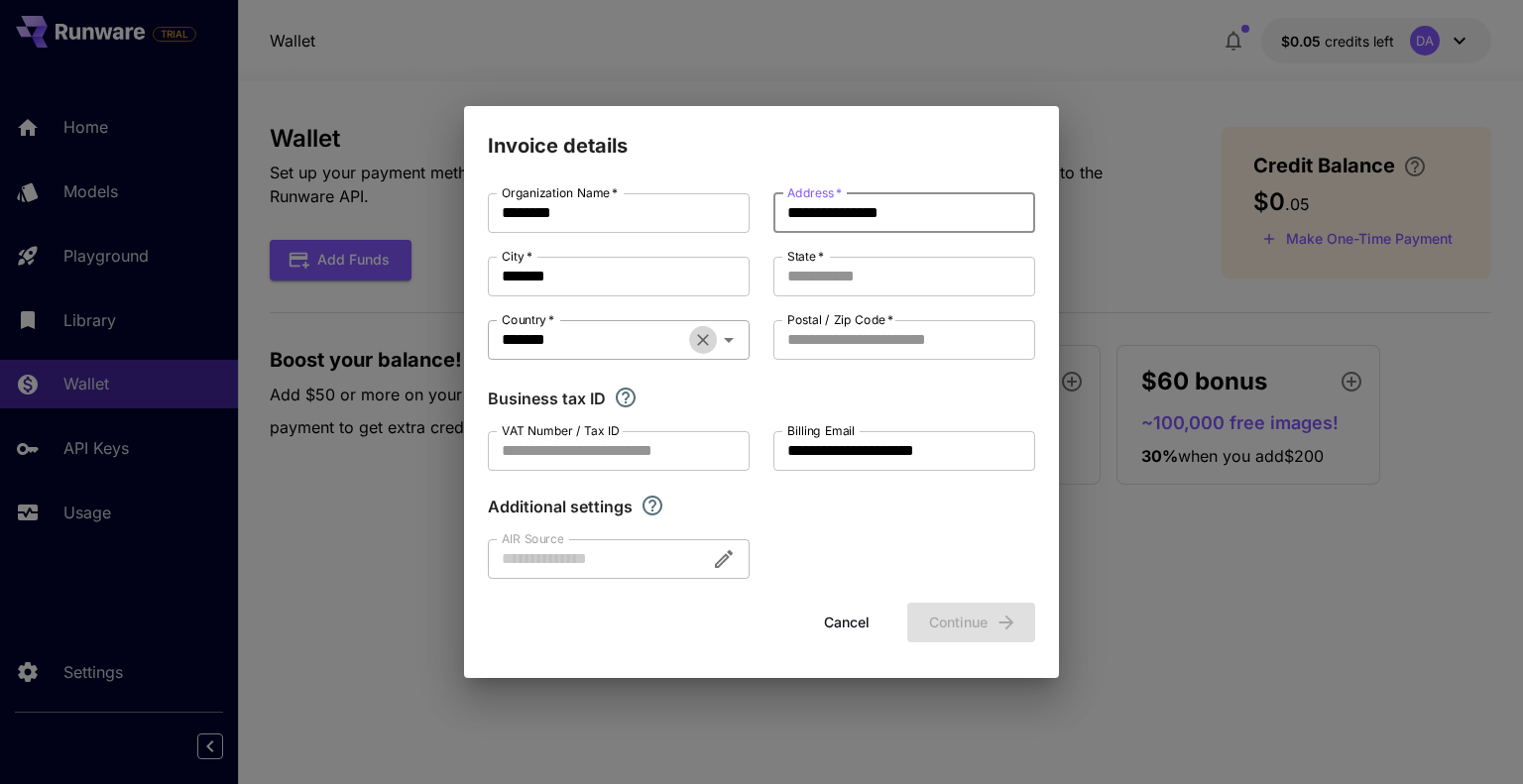 click 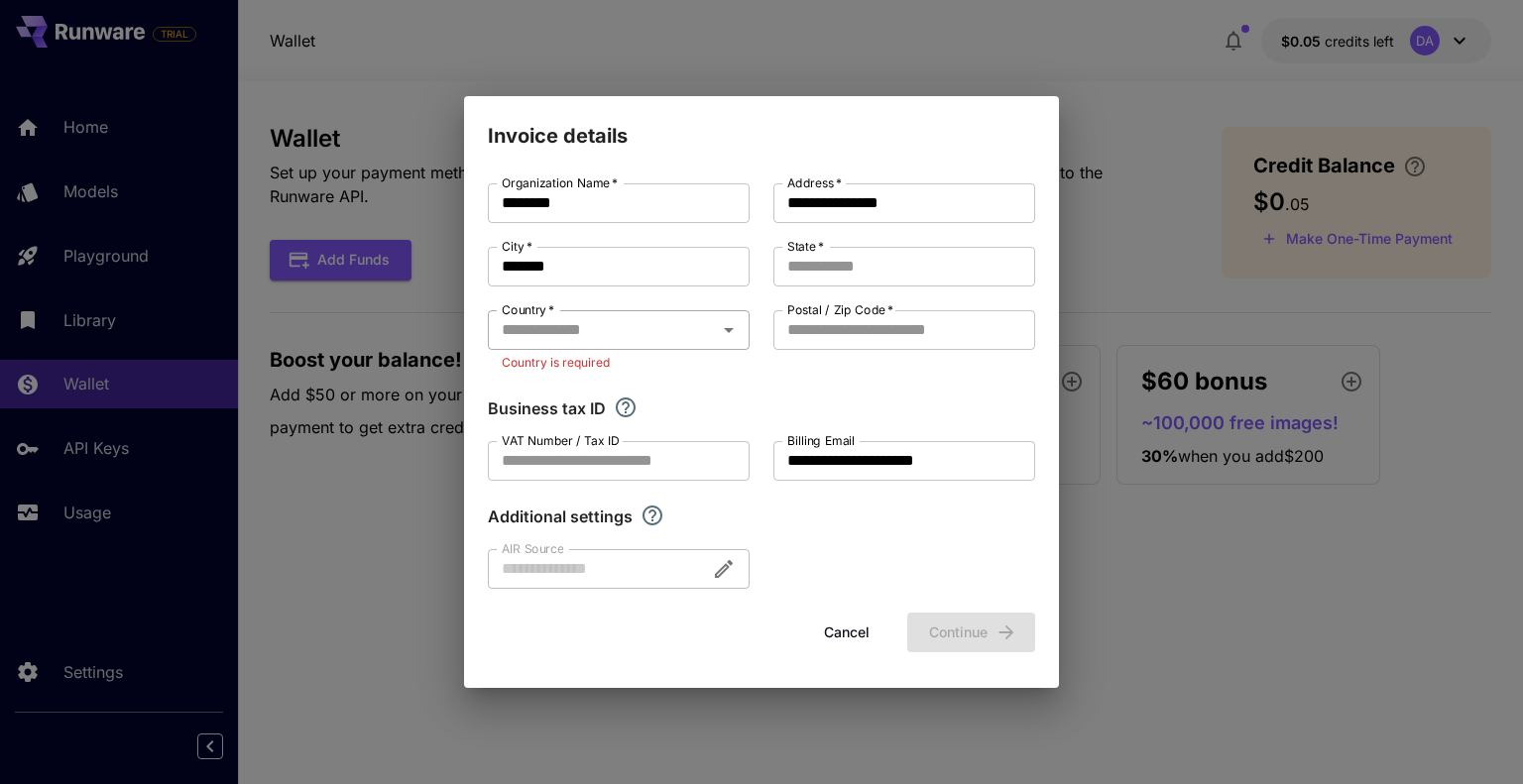 click on "Country   *" at bounding box center [619, 330] 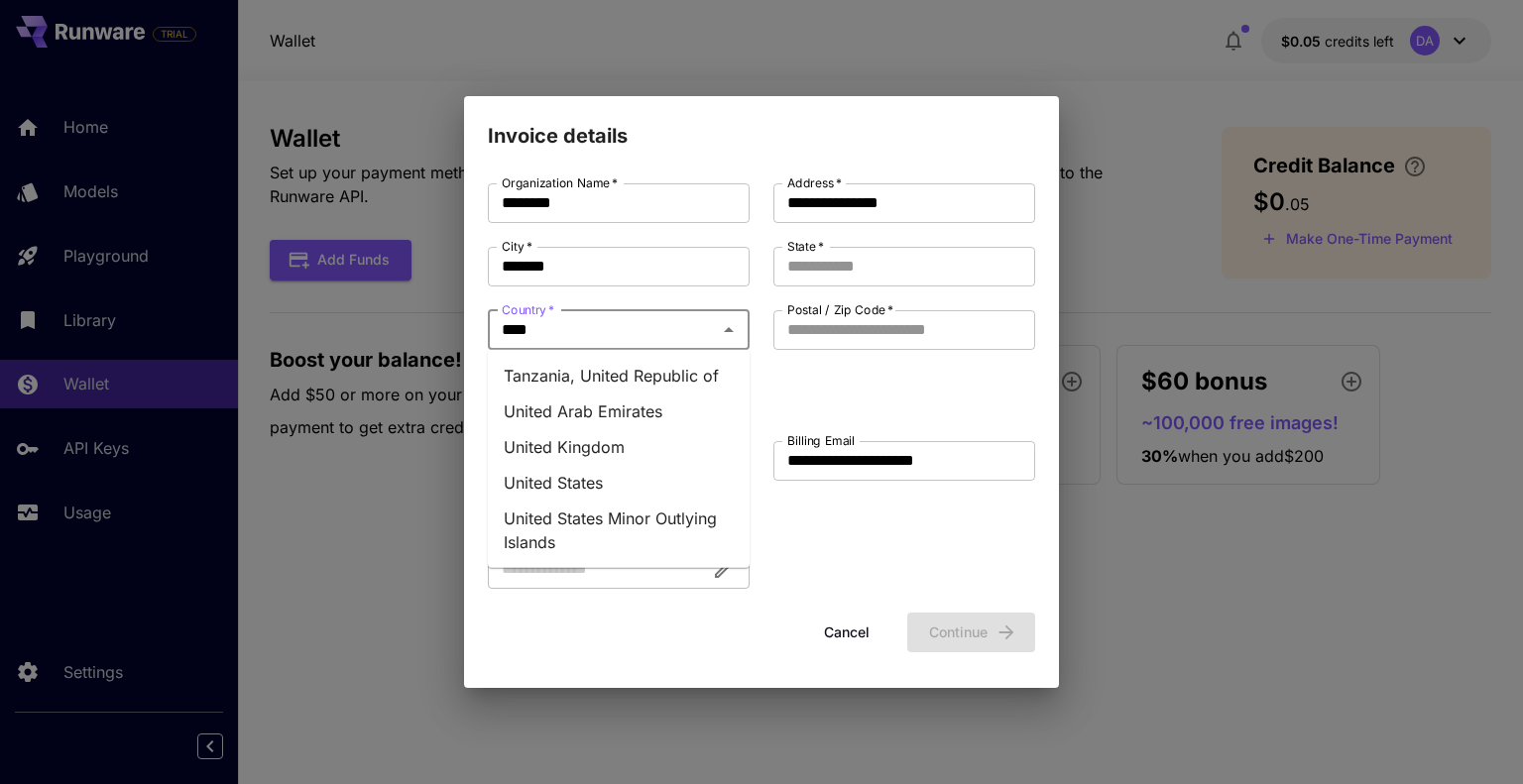 type on "*****" 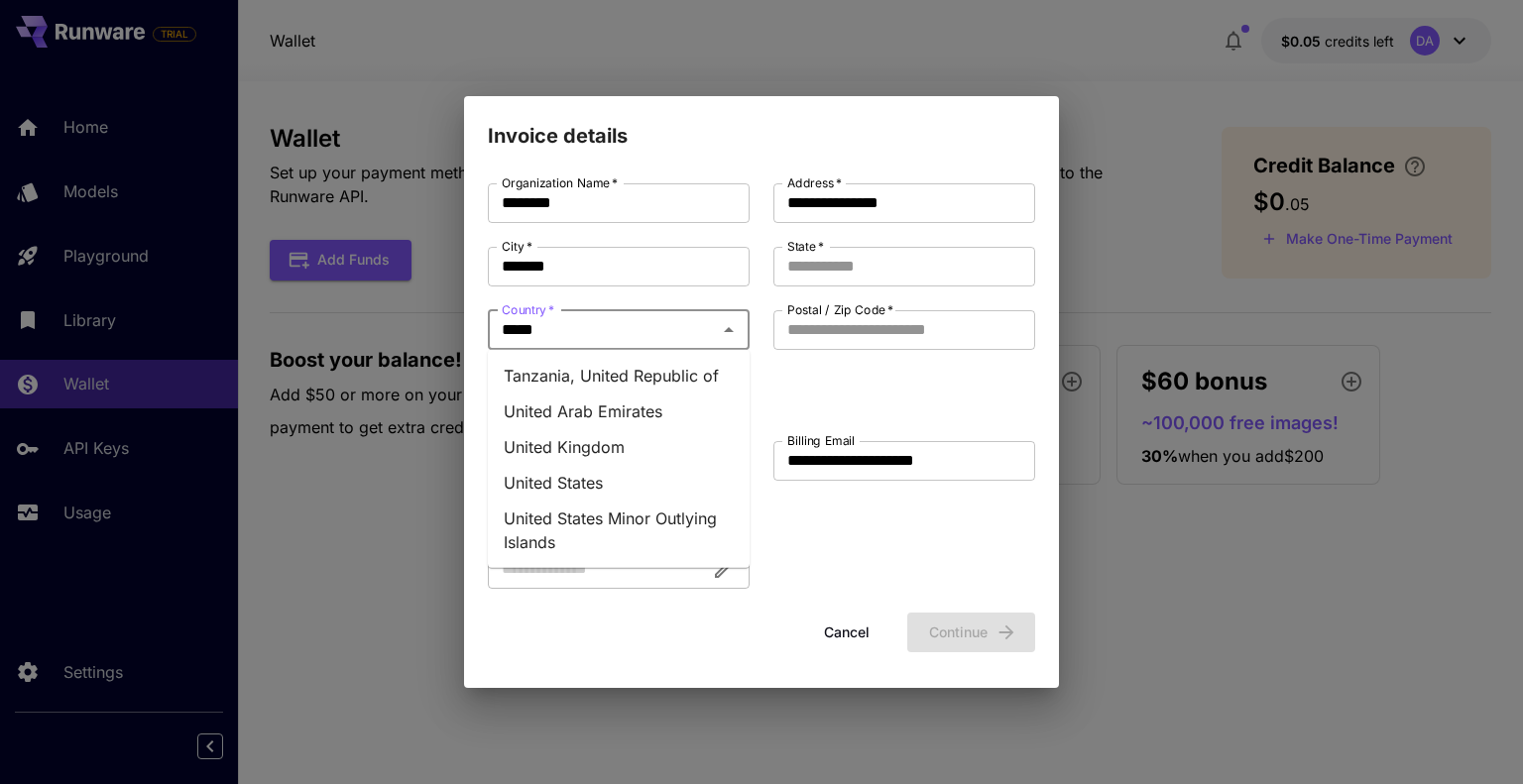 click on "United States" at bounding box center (619, 483) 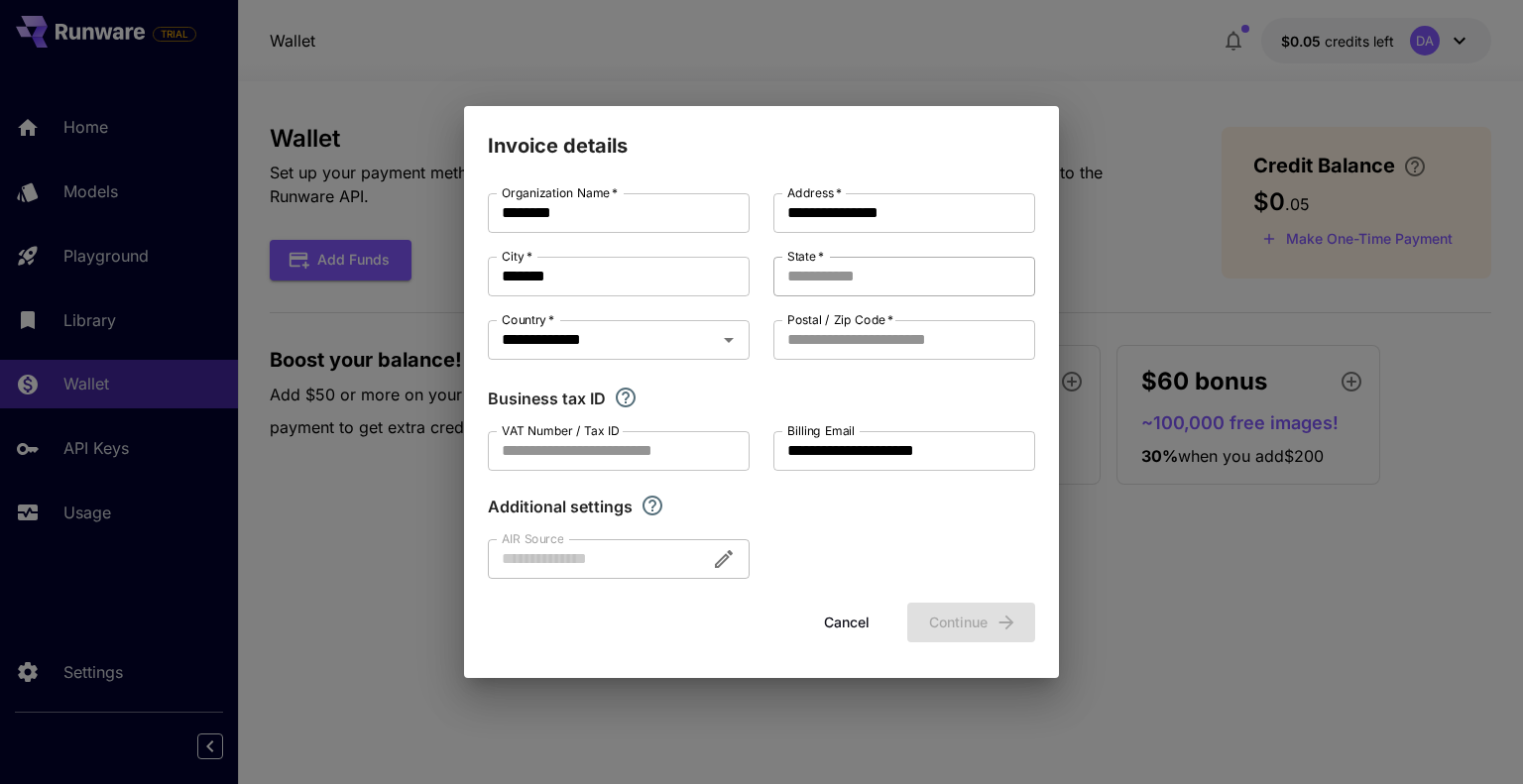 click on "State   *" at bounding box center [904, 277] 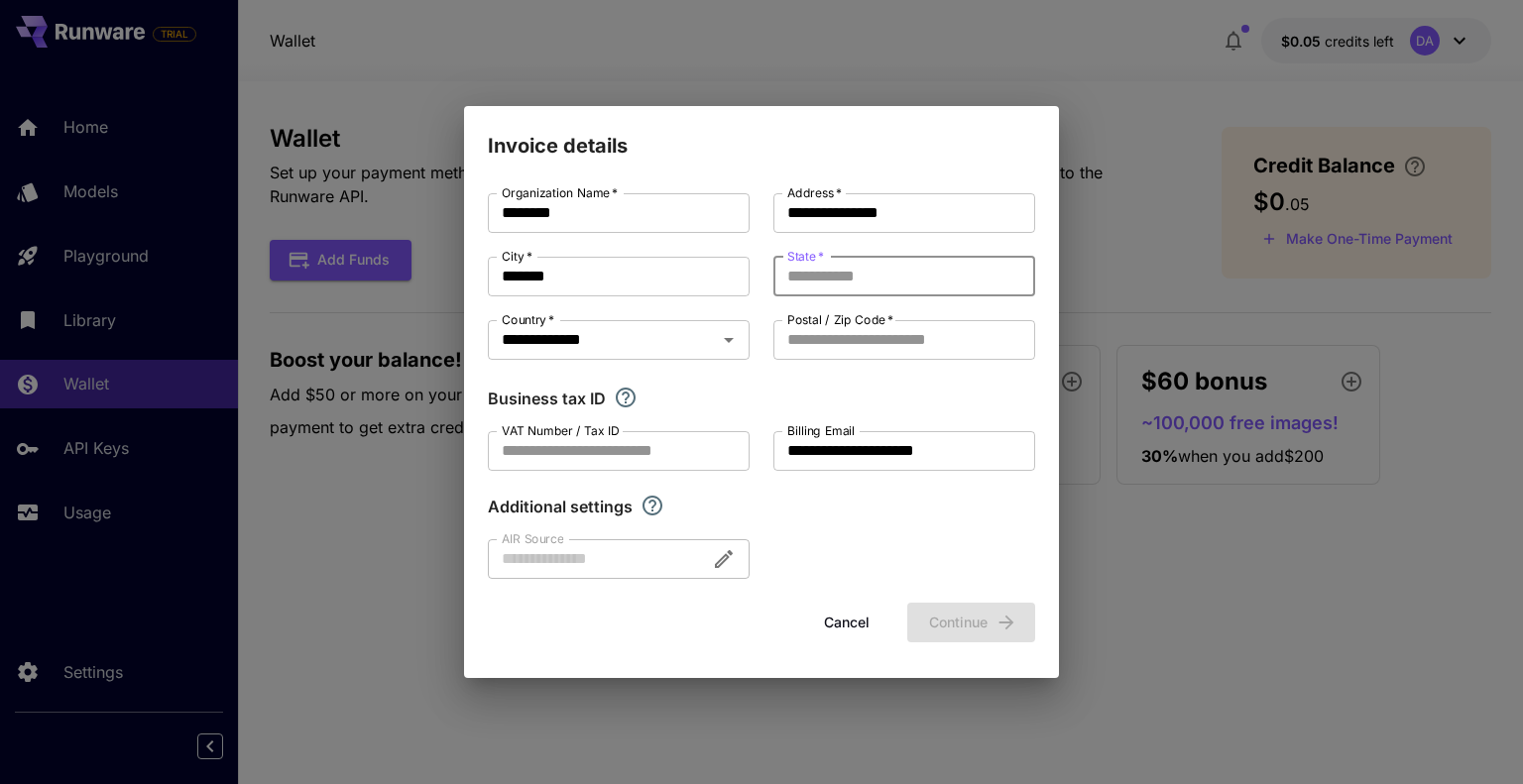 paste on "**********" 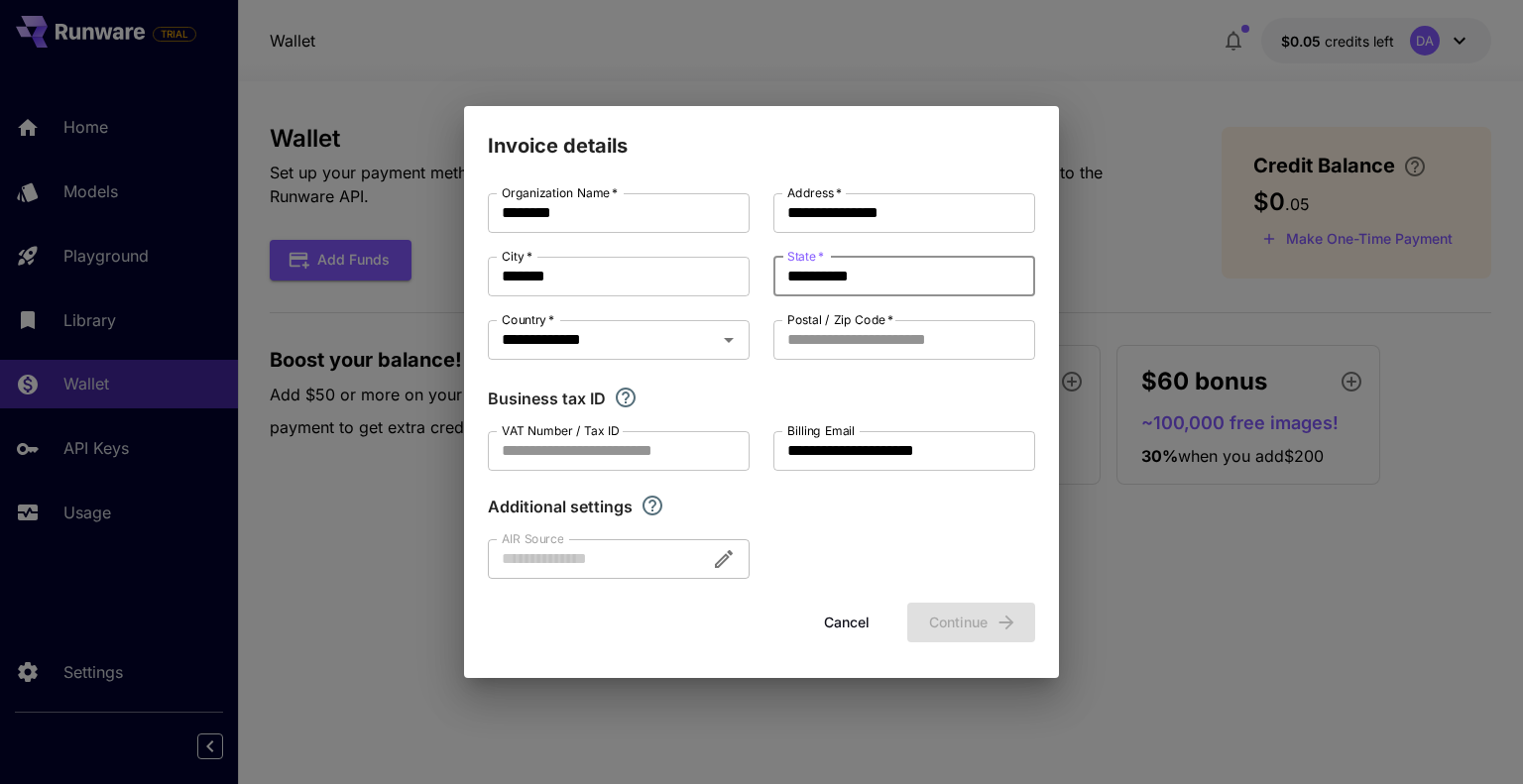 type on "**********" 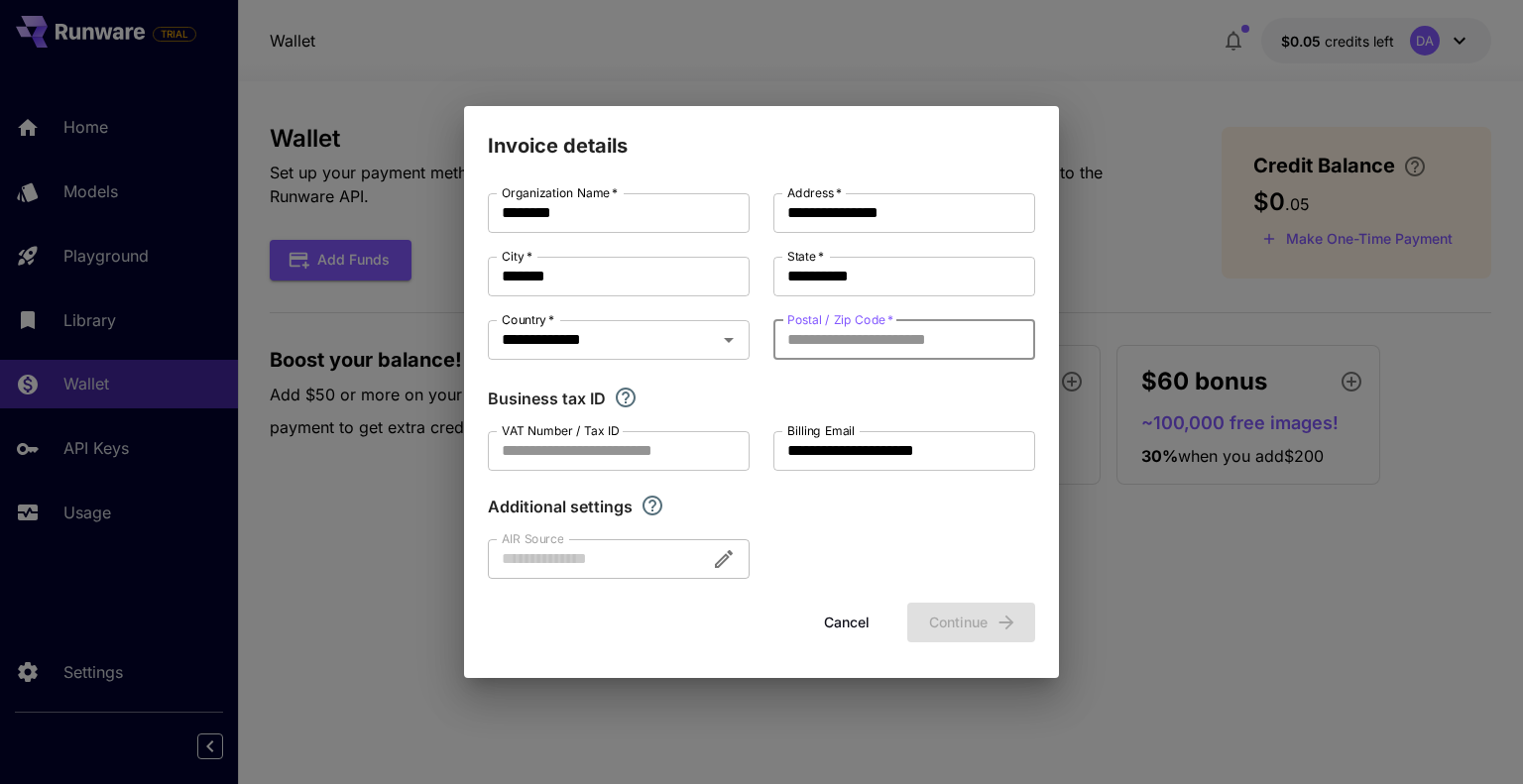 click on "Postal / Zip Code   *" at bounding box center (904, 340) 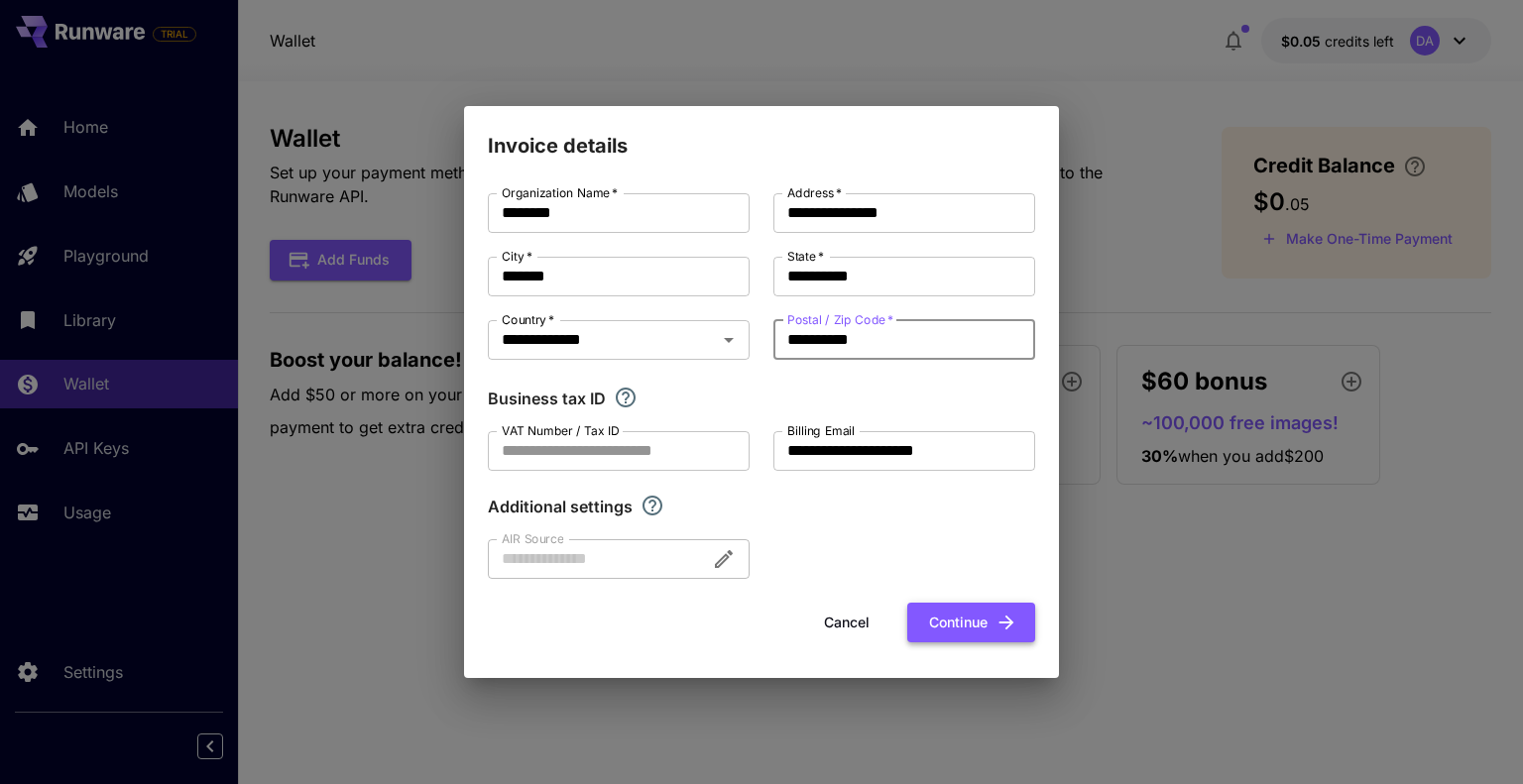 type on "**********" 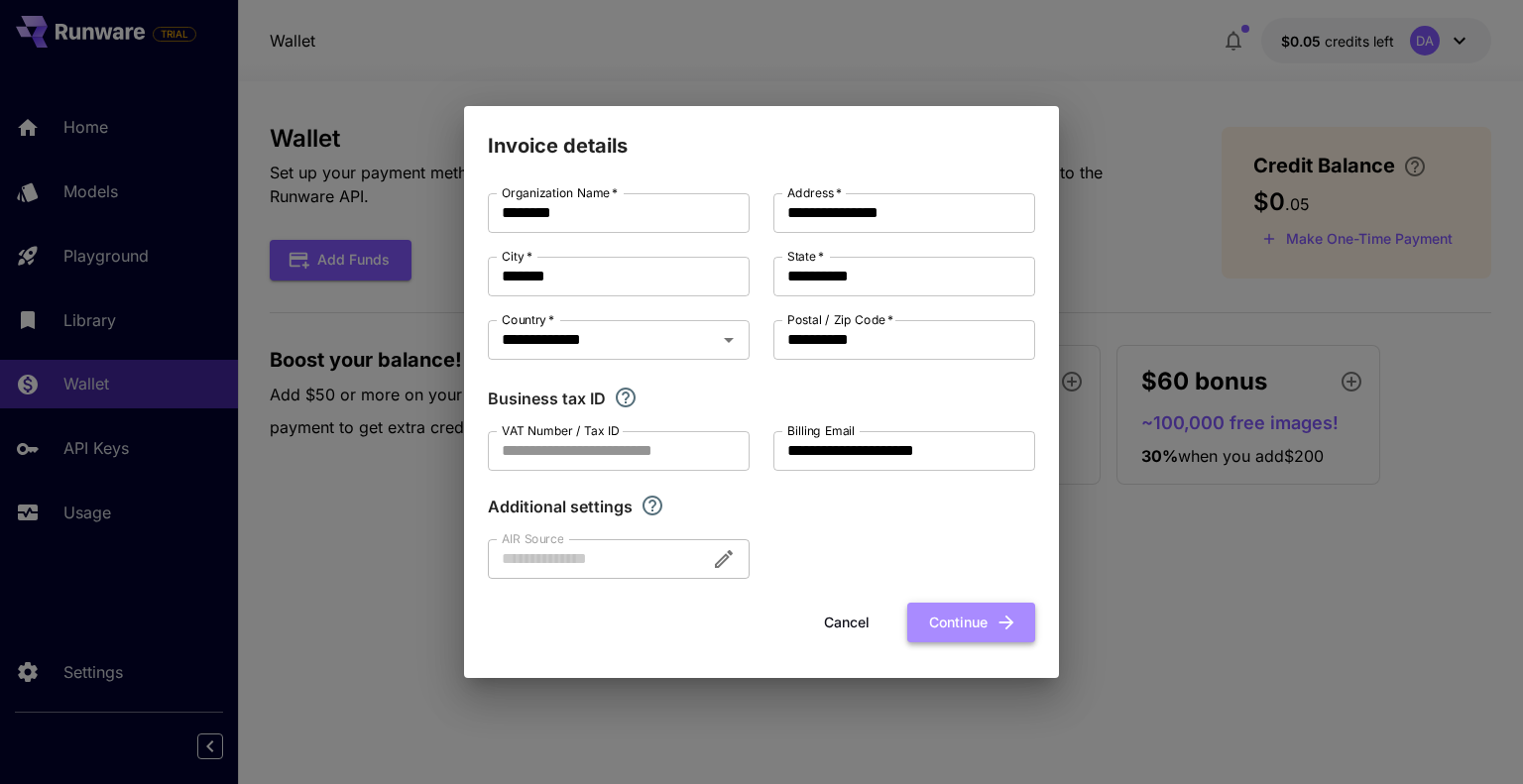 click on "Continue" at bounding box center [971, 622] 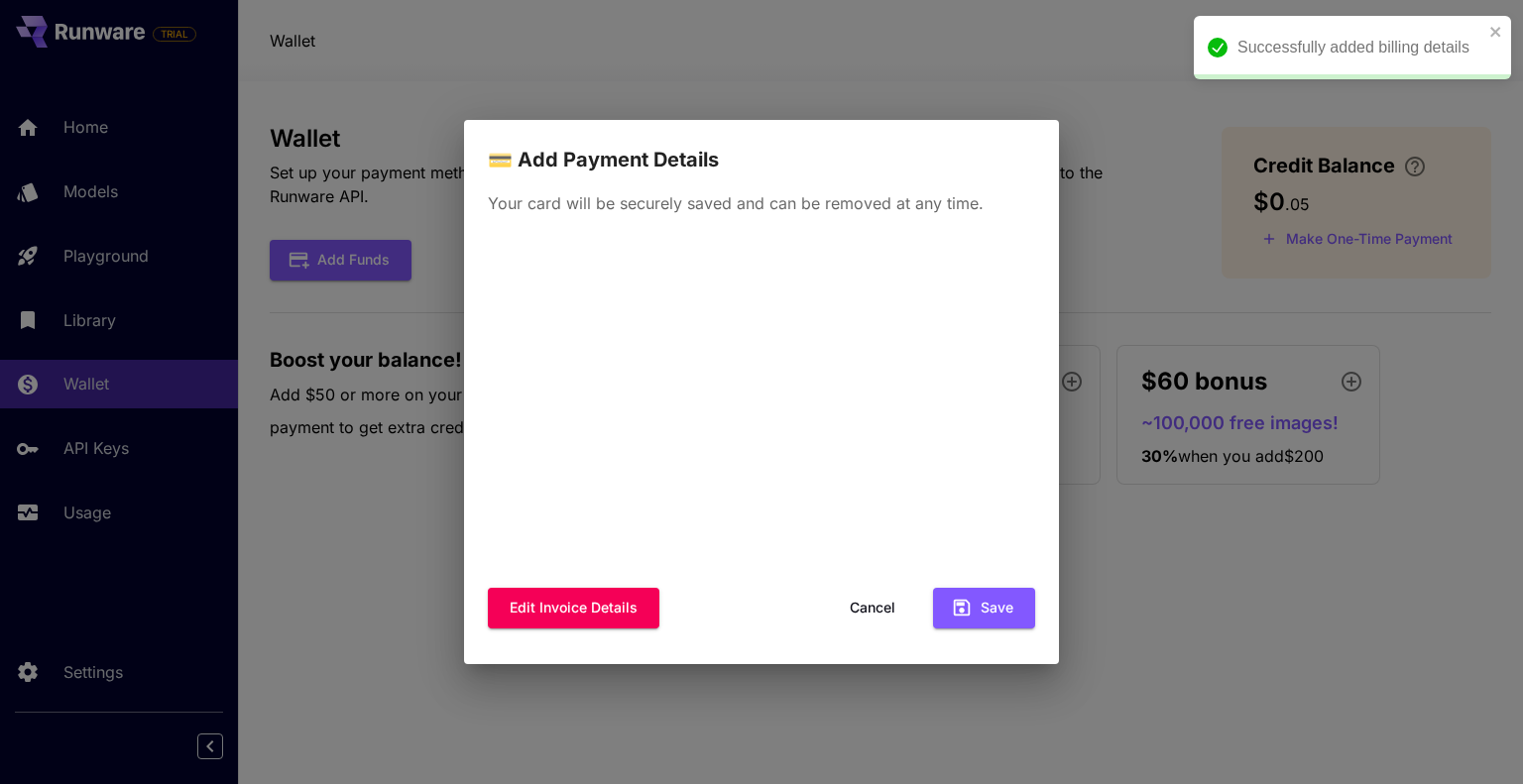 click on "Cancel" at bounding box center (873, 608) 